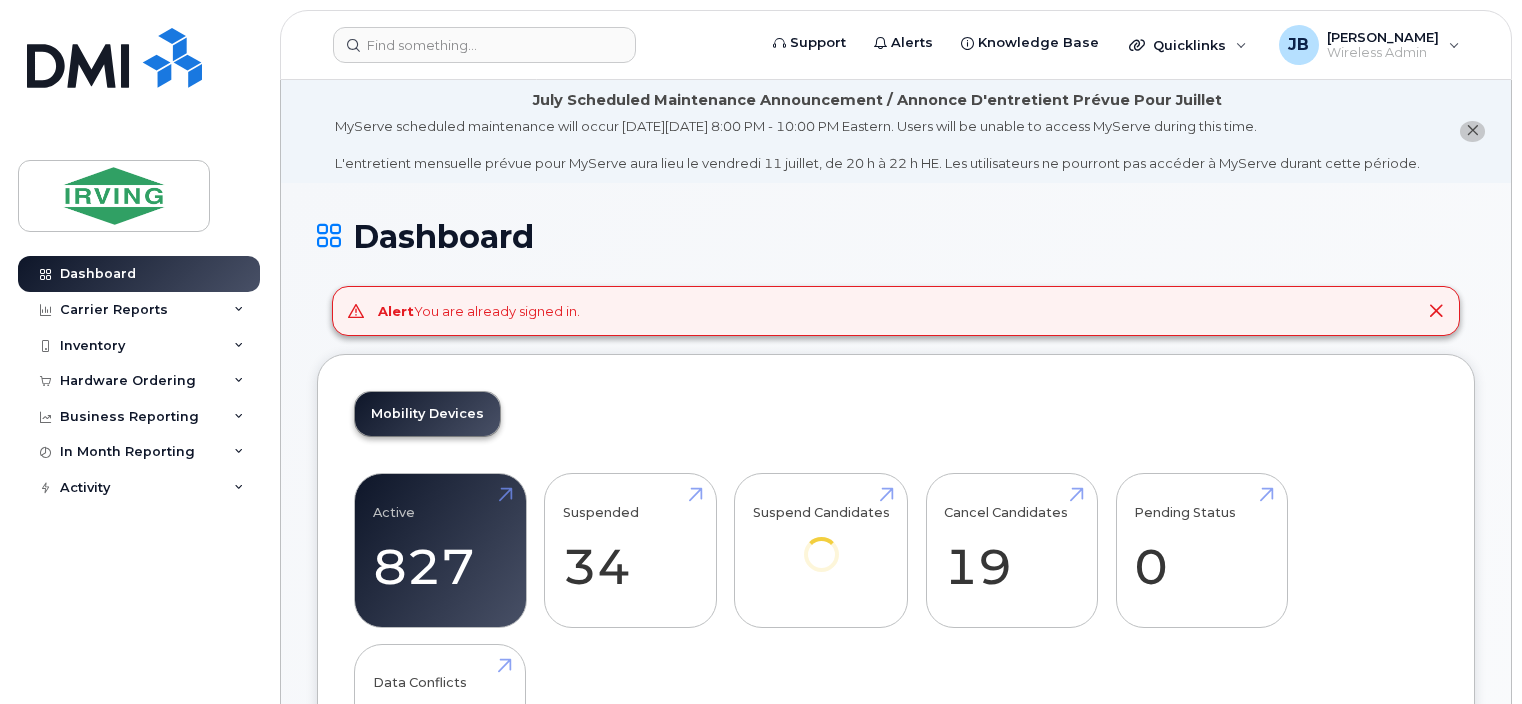 scroll, scrollTop: 0, scrollLeft: 0, axis: both 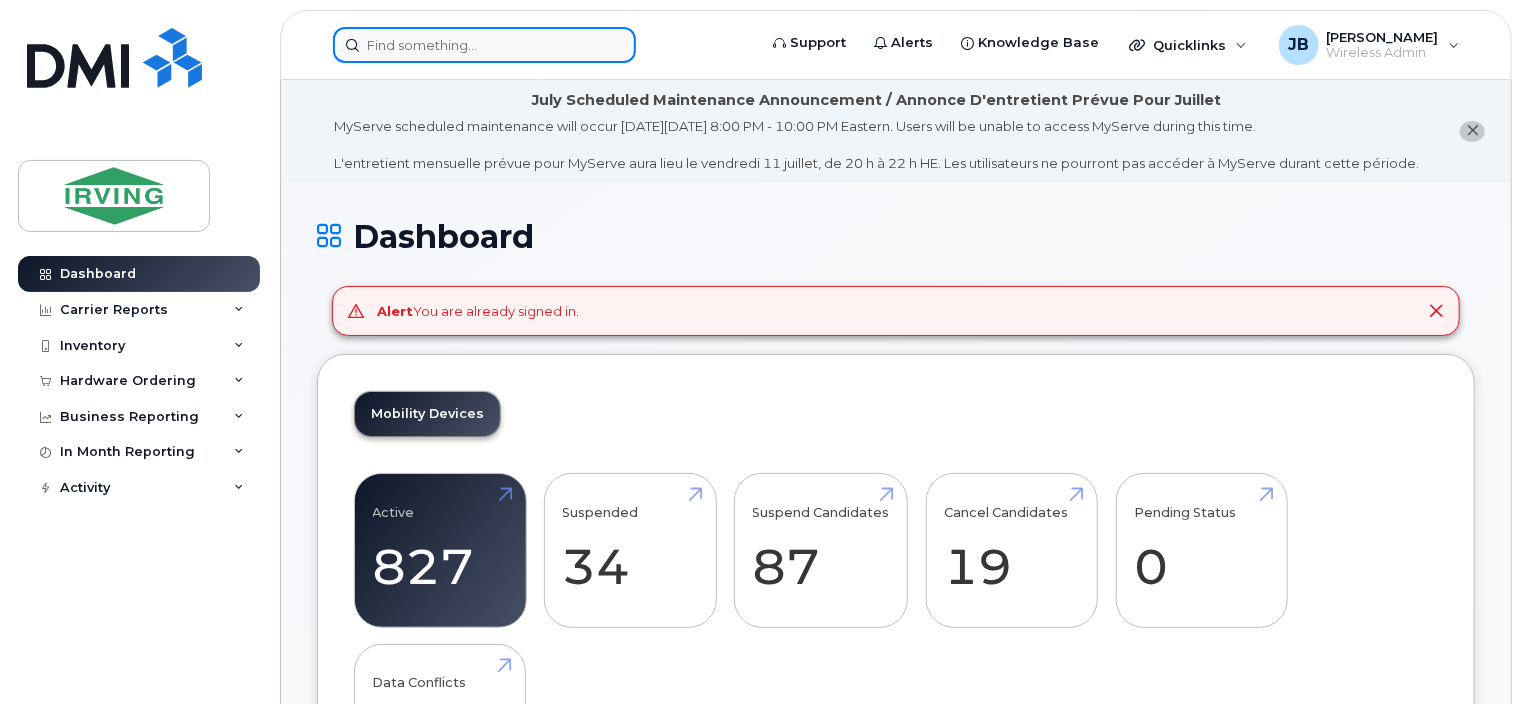 click 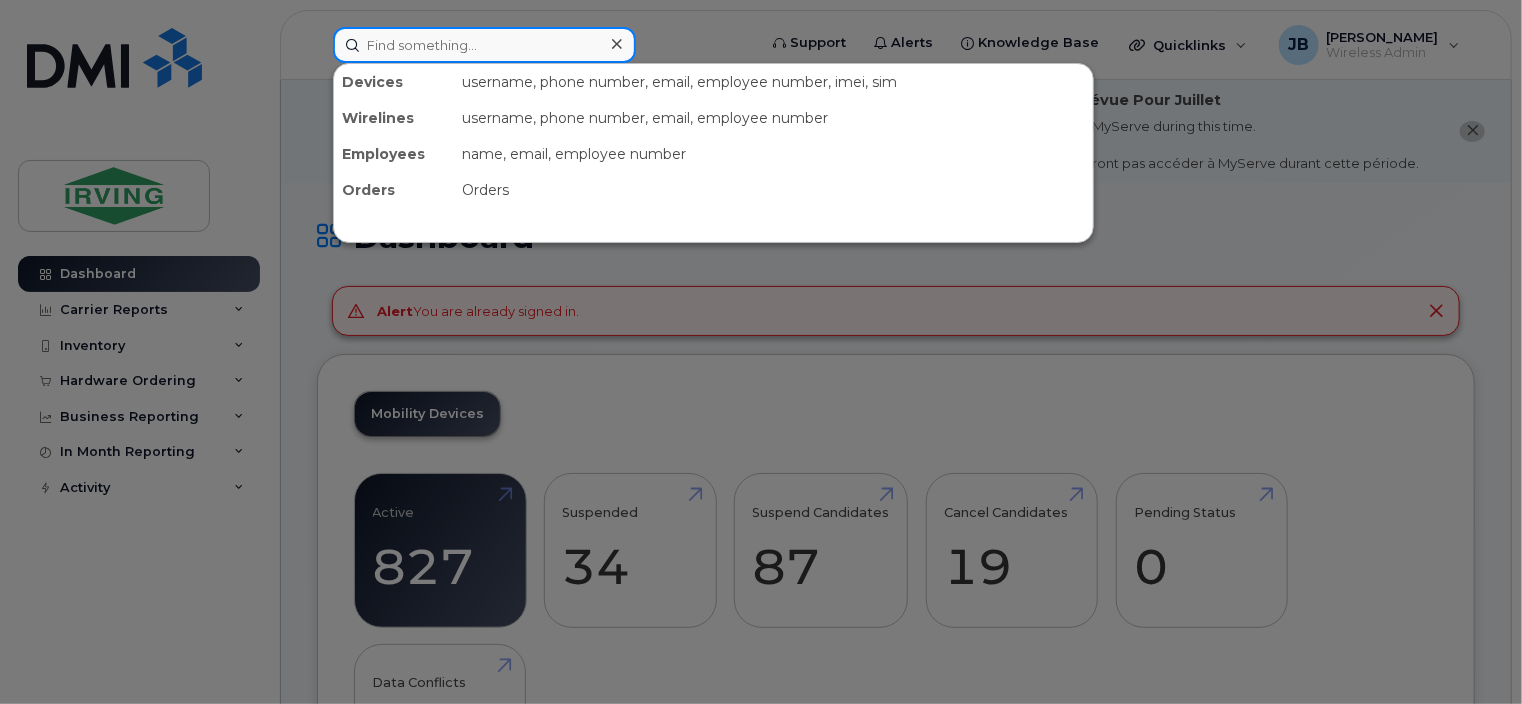 paste on "5063788063" 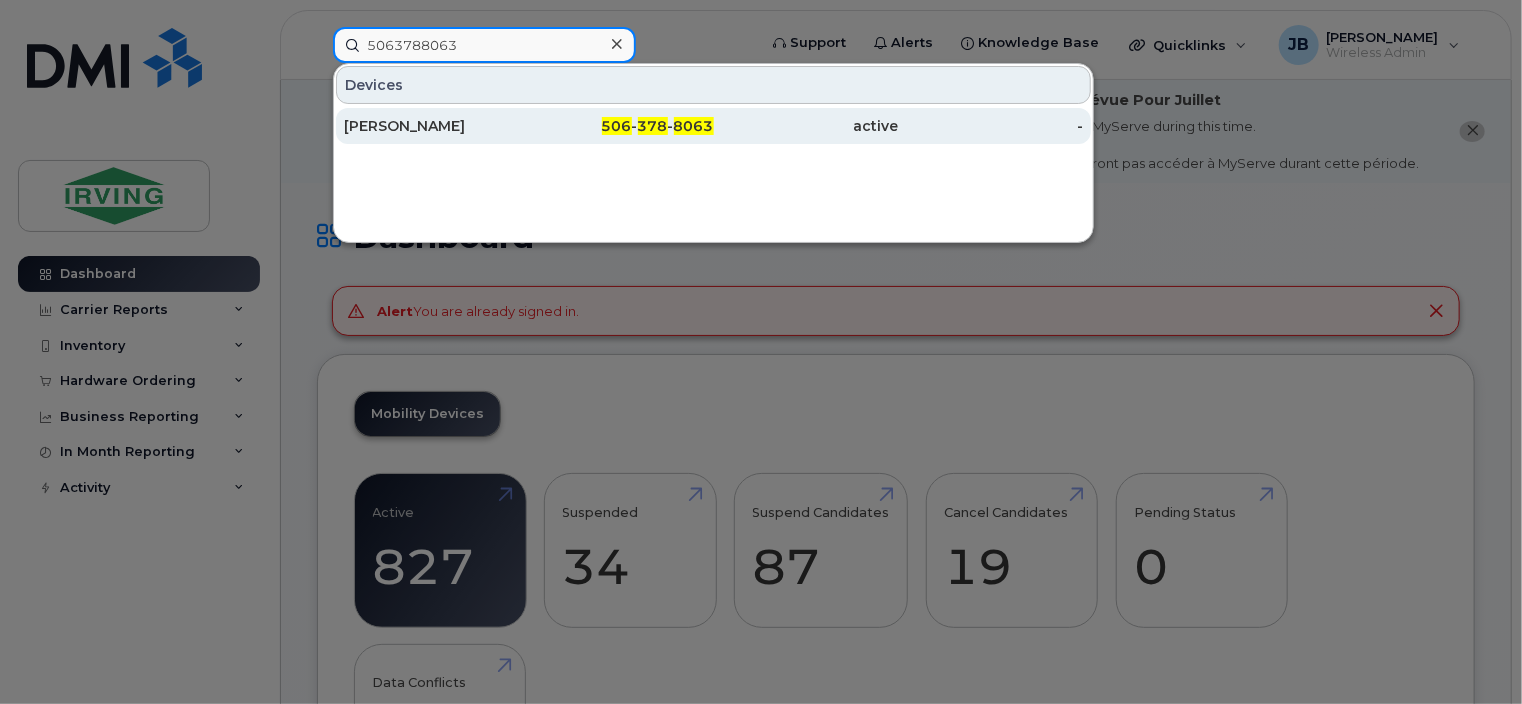 type on "5063788063" 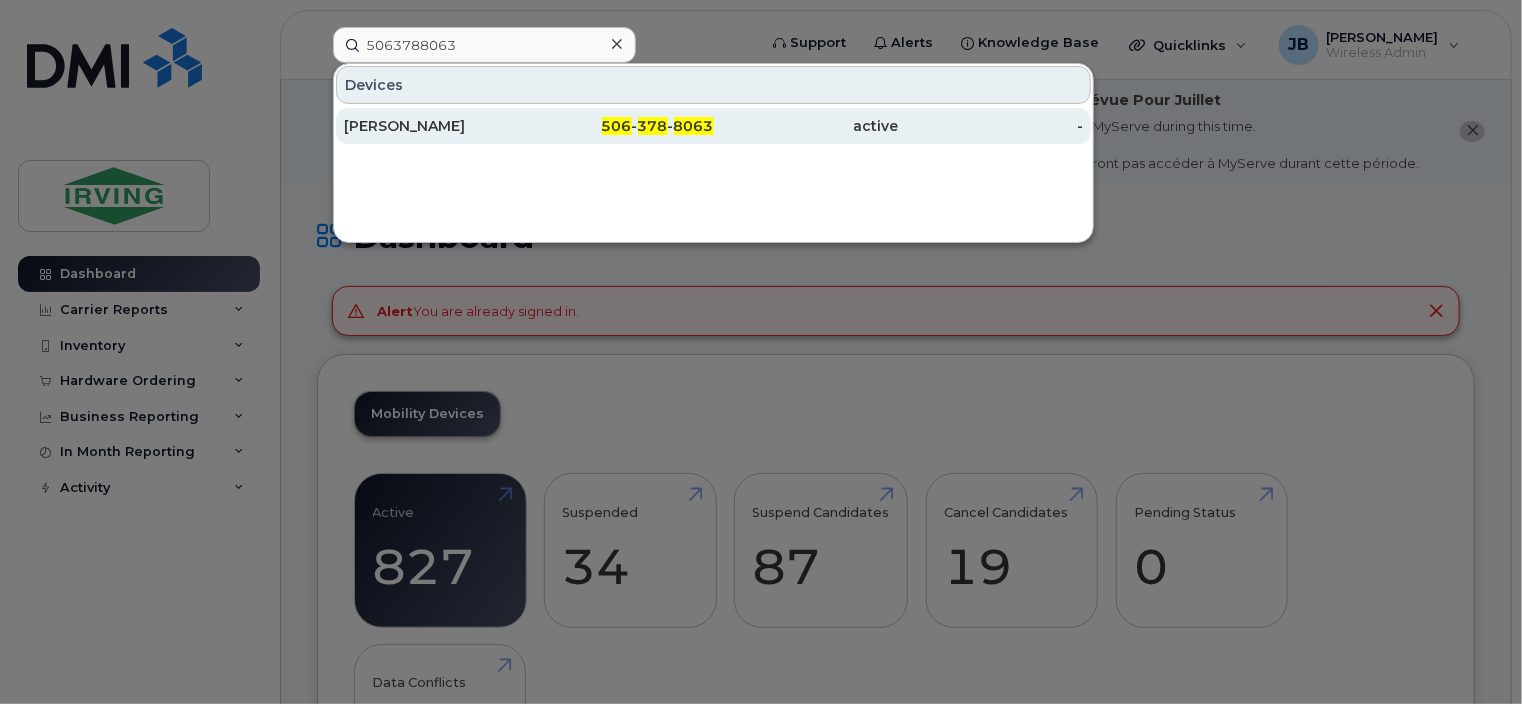 click on "Tim Baade" 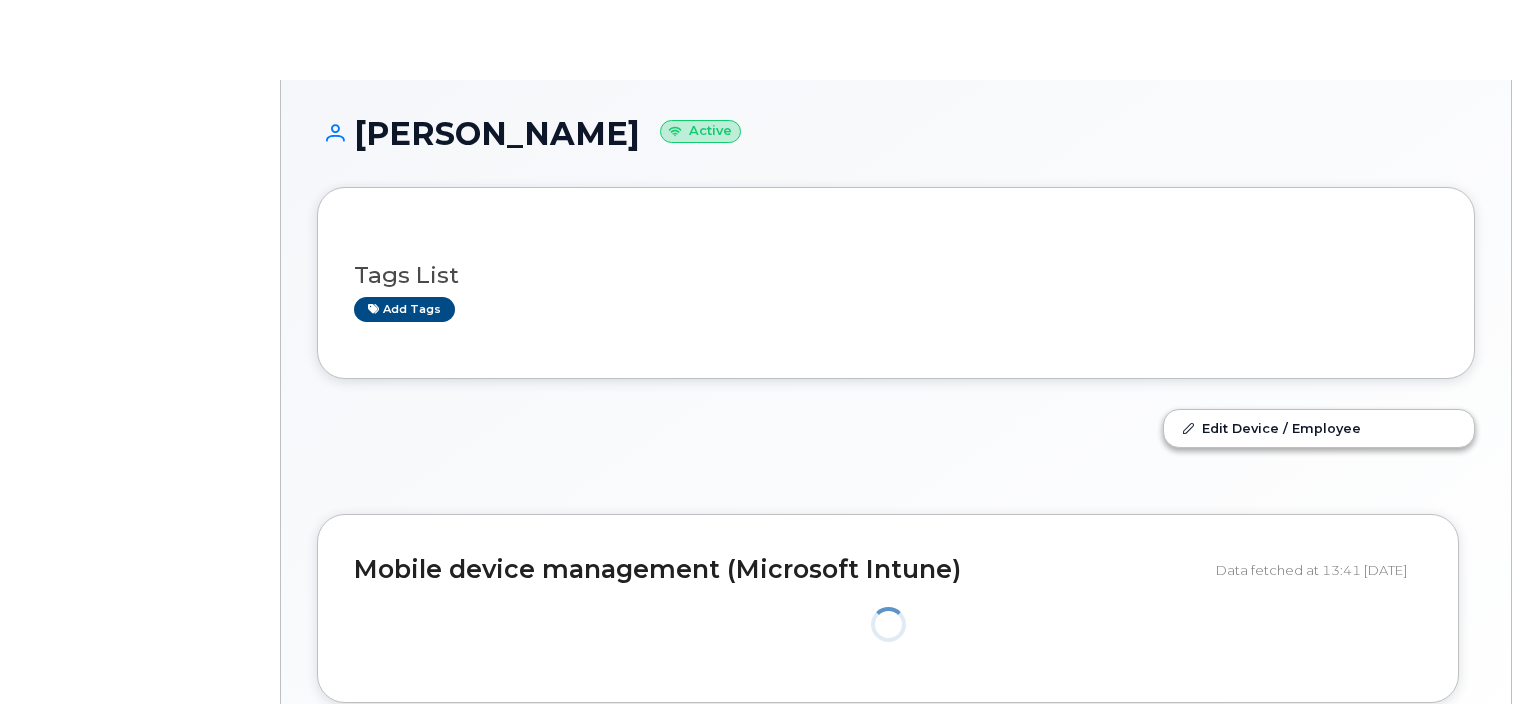 scroll, scrollTop: 0, scrollLeft: 0, axis: both 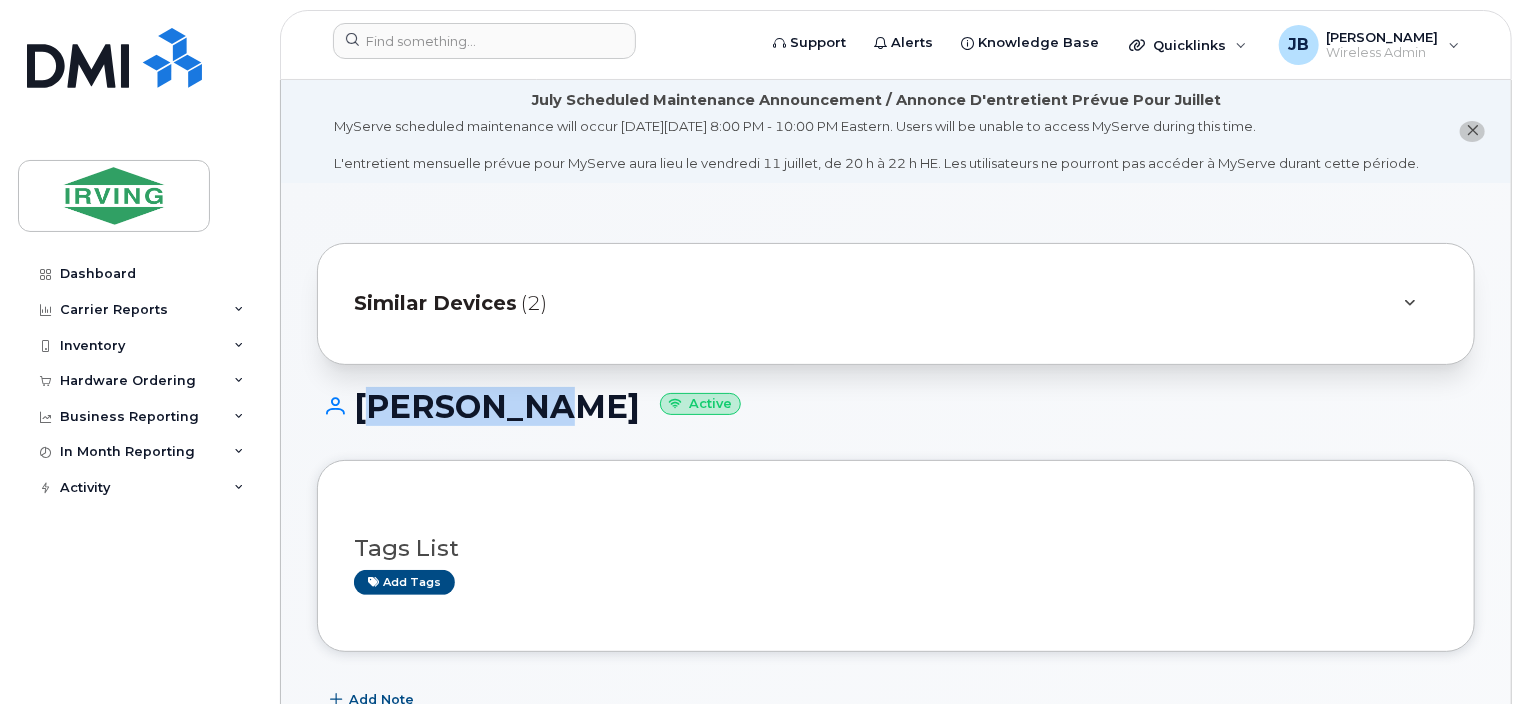 drag, startPoint x: 532, startPoint y: 407, endPoint x: 353, endPoint y: 412, distance: 179.06982 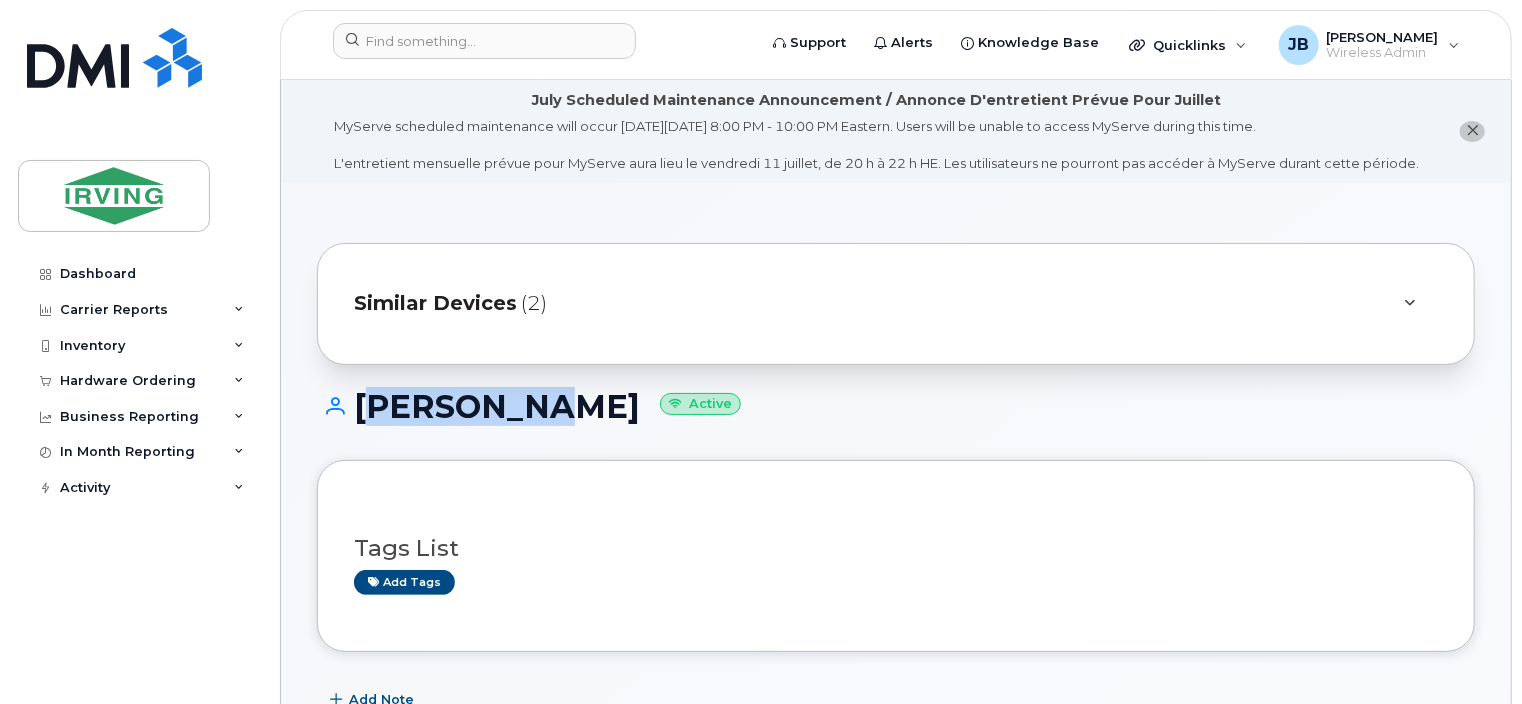 copy on "Tim Baade" 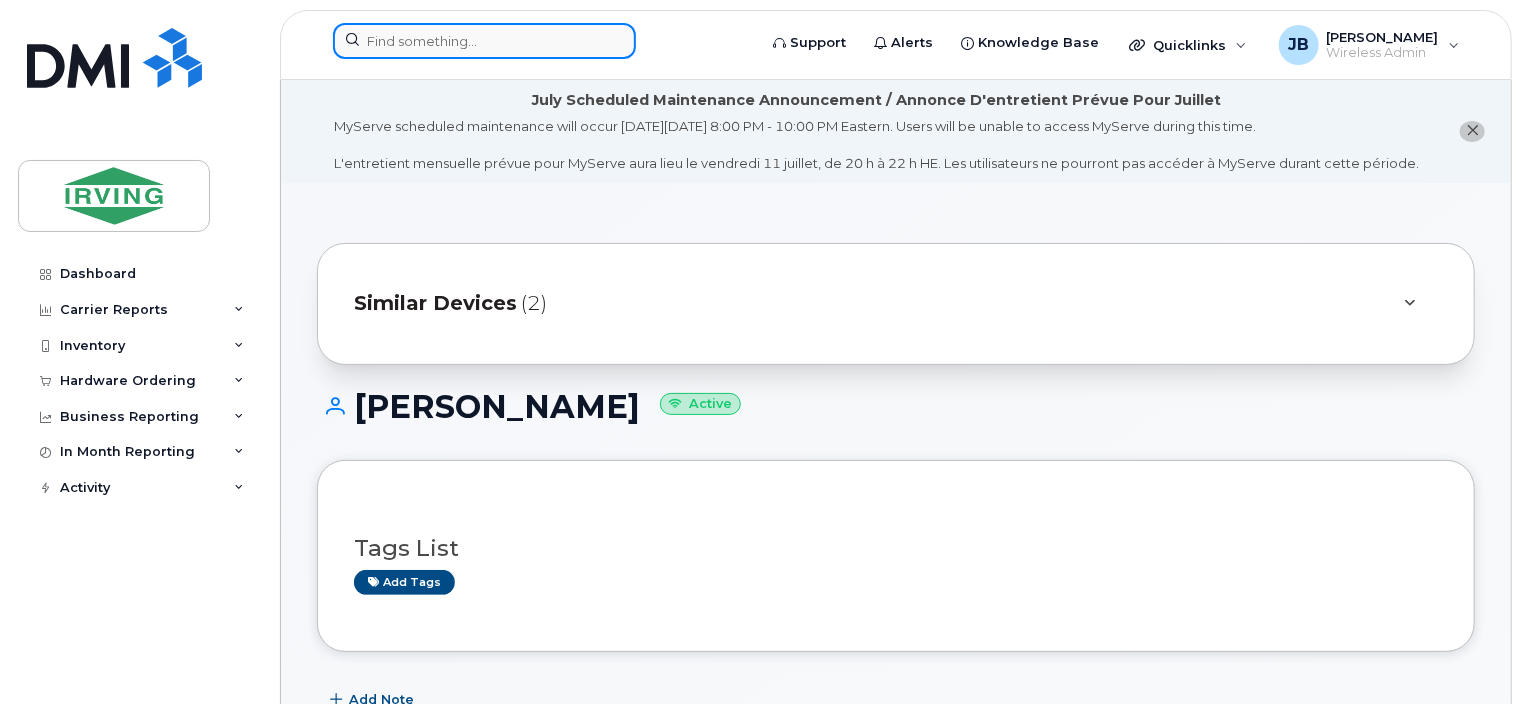 click 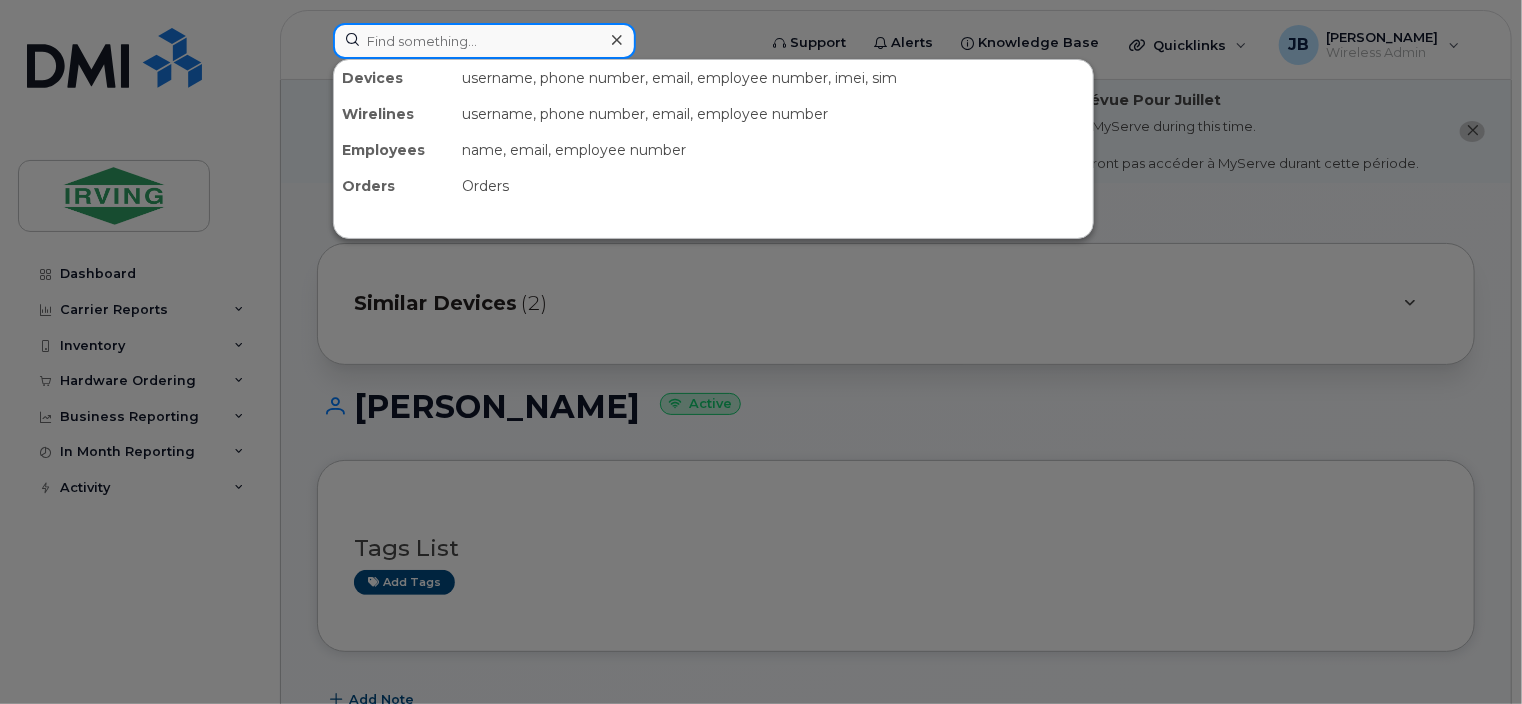 paste on "7823240201" 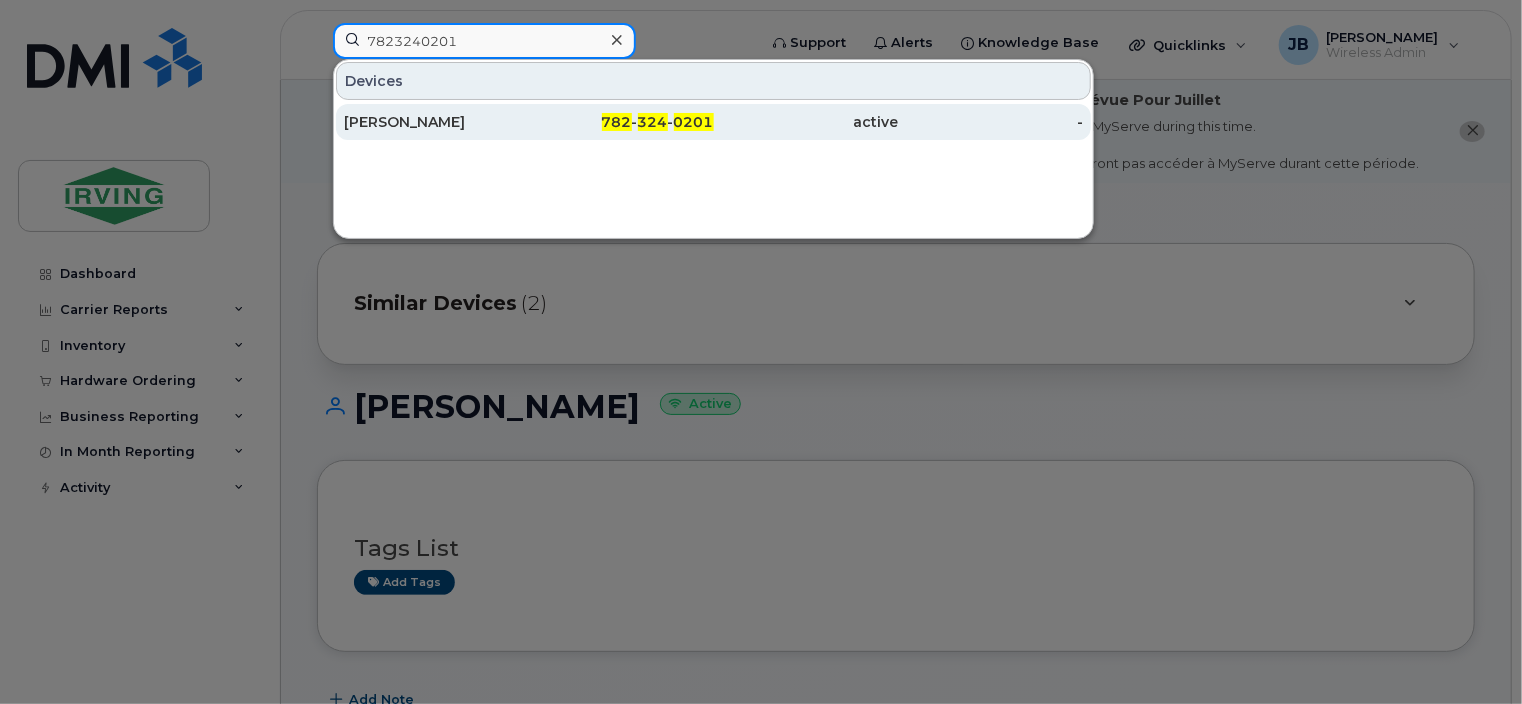 type on "7823240201" 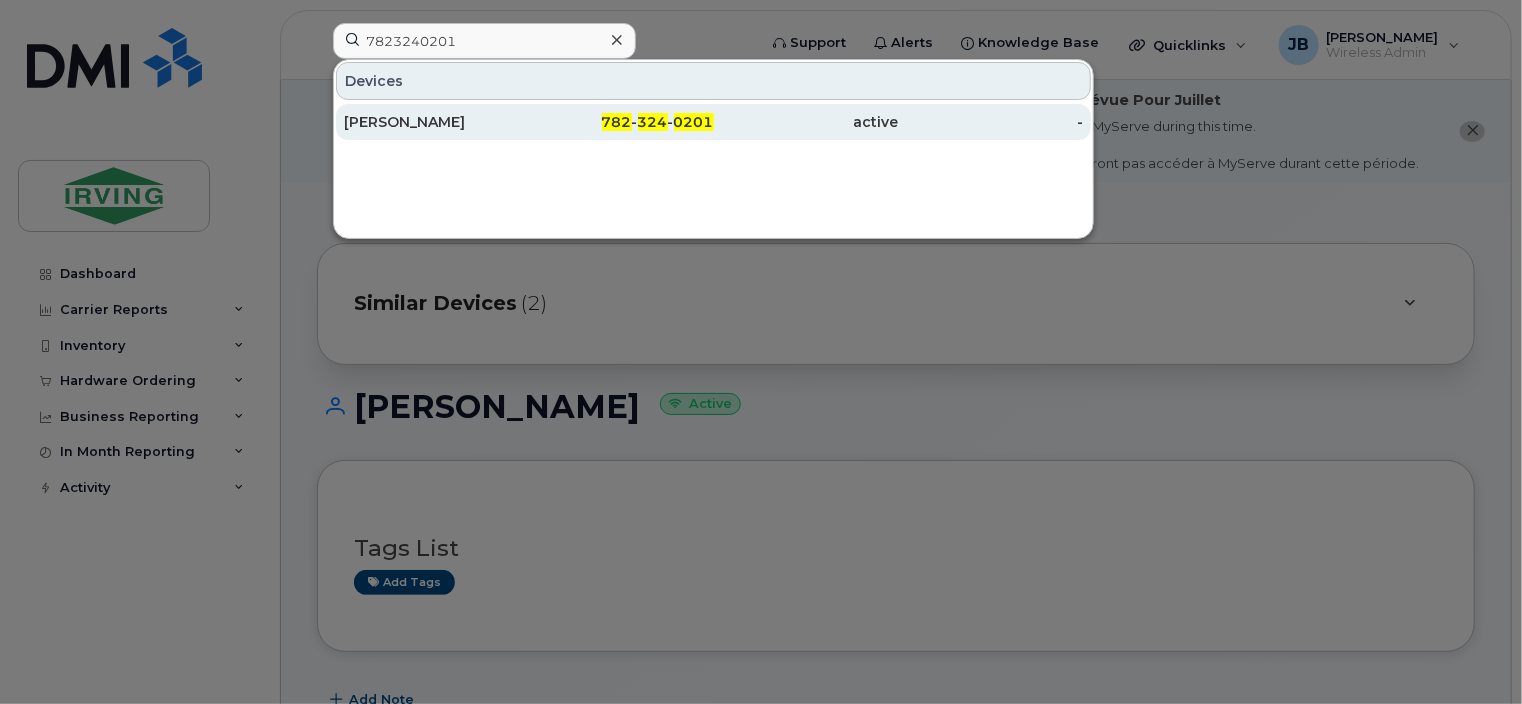 click on "[PERSON_NAME]" 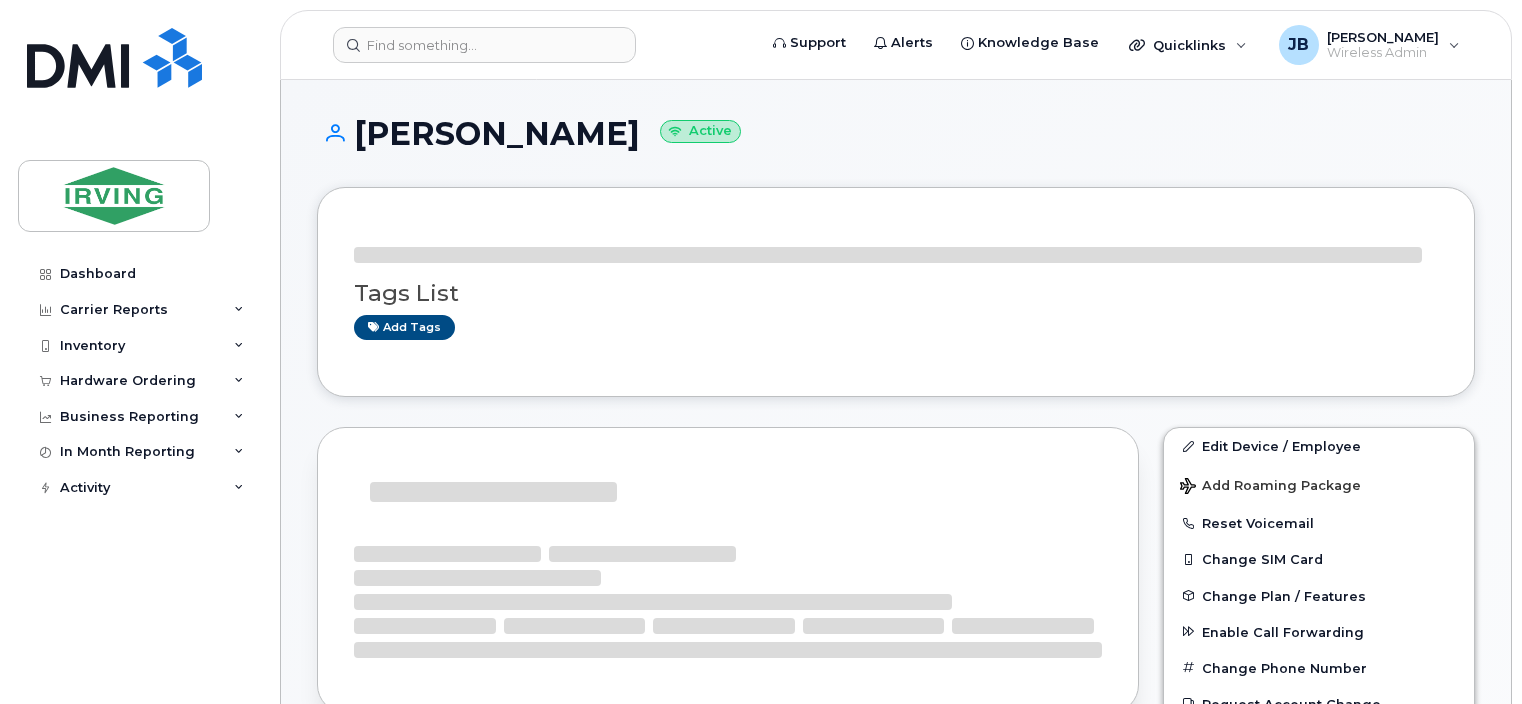 scroll, scrollTop: 0, scrollLeft: 0, axis: both 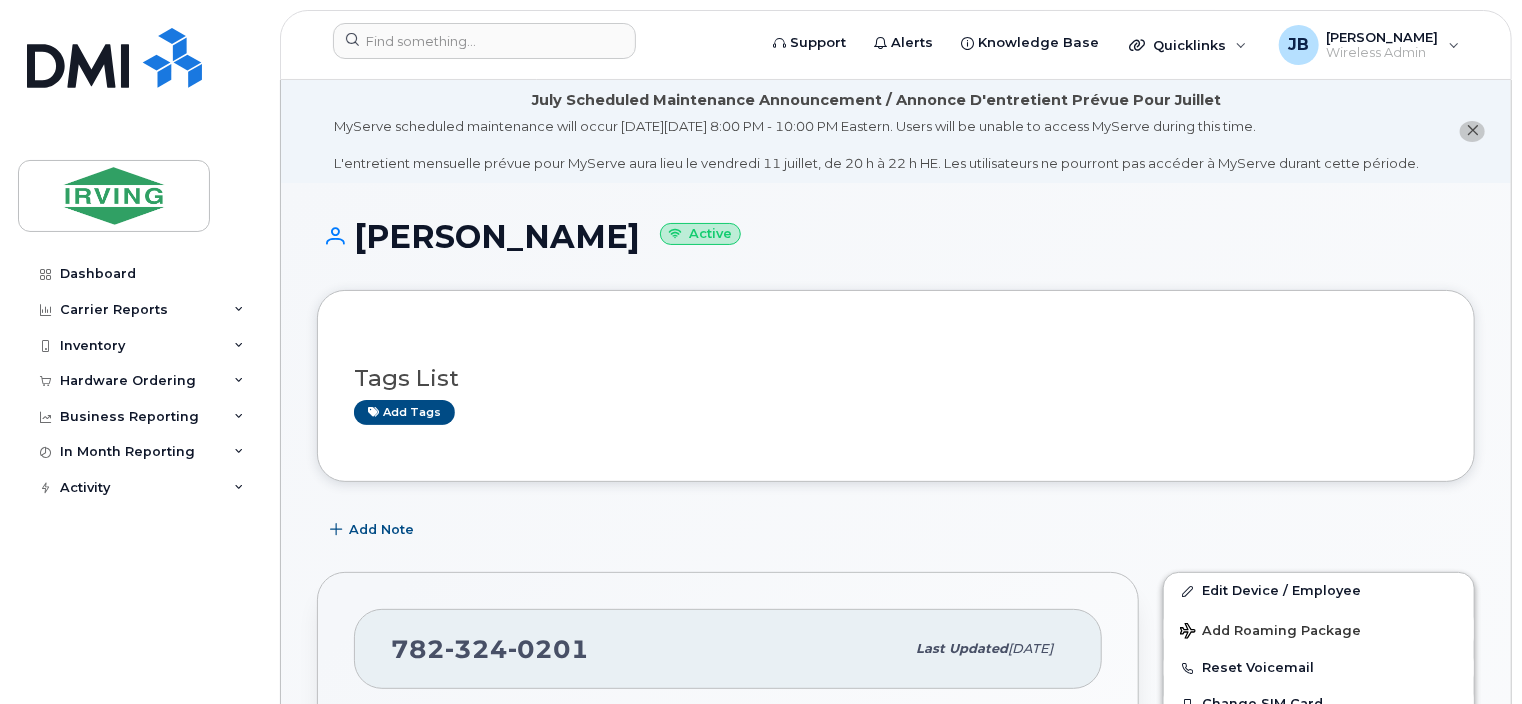 drag, startPoint x: 640, startPoint y: 233, endPoint x: 358, endPoint y: 219, distance: 282.3473 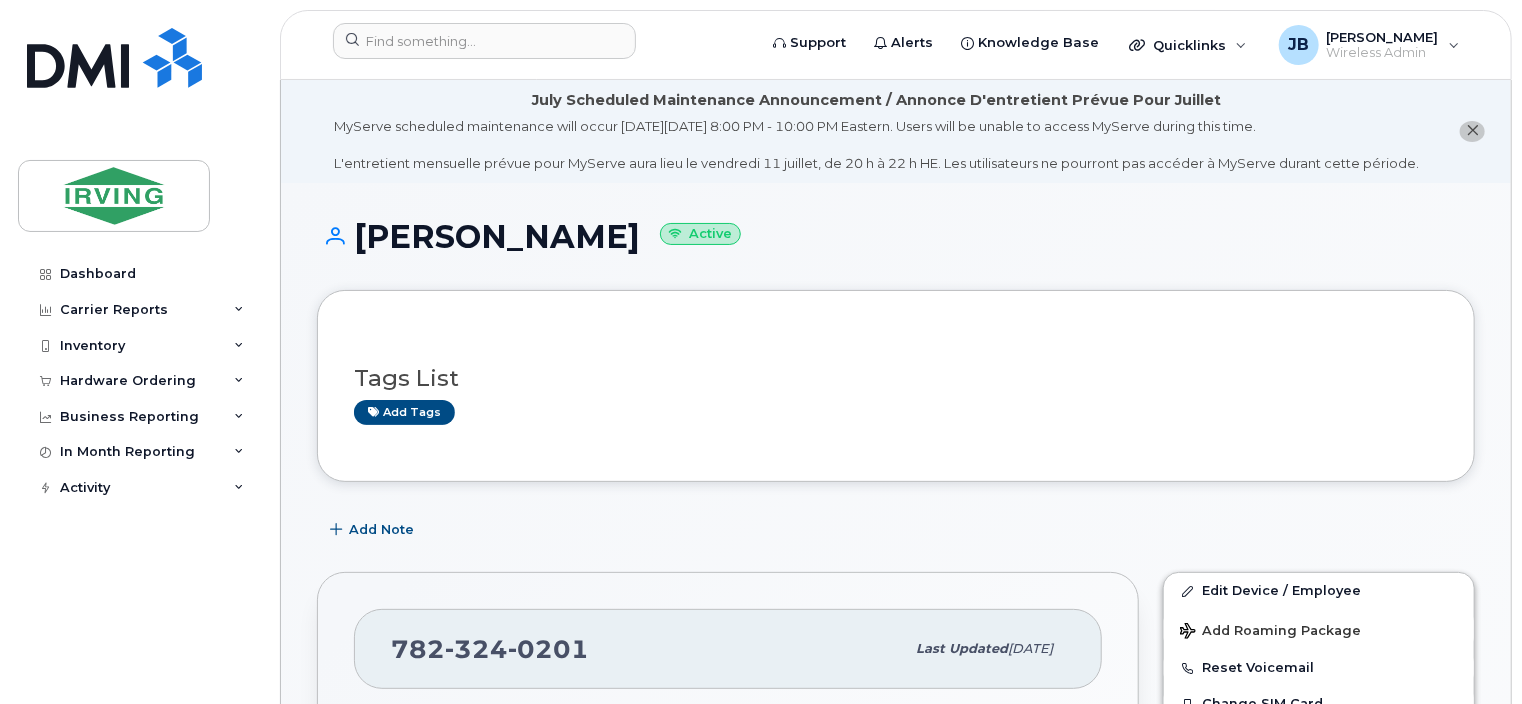 copy on "[PERSON_NAME]" 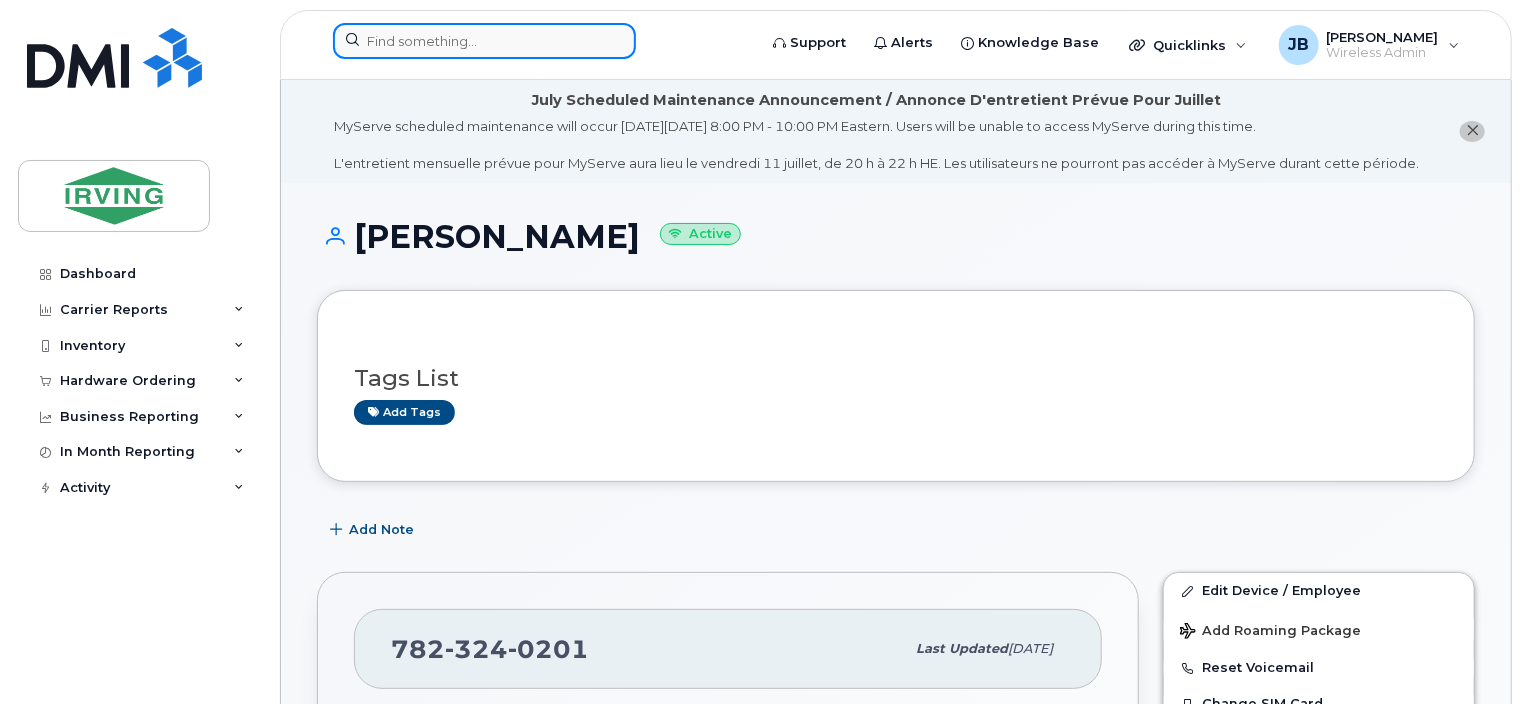 click 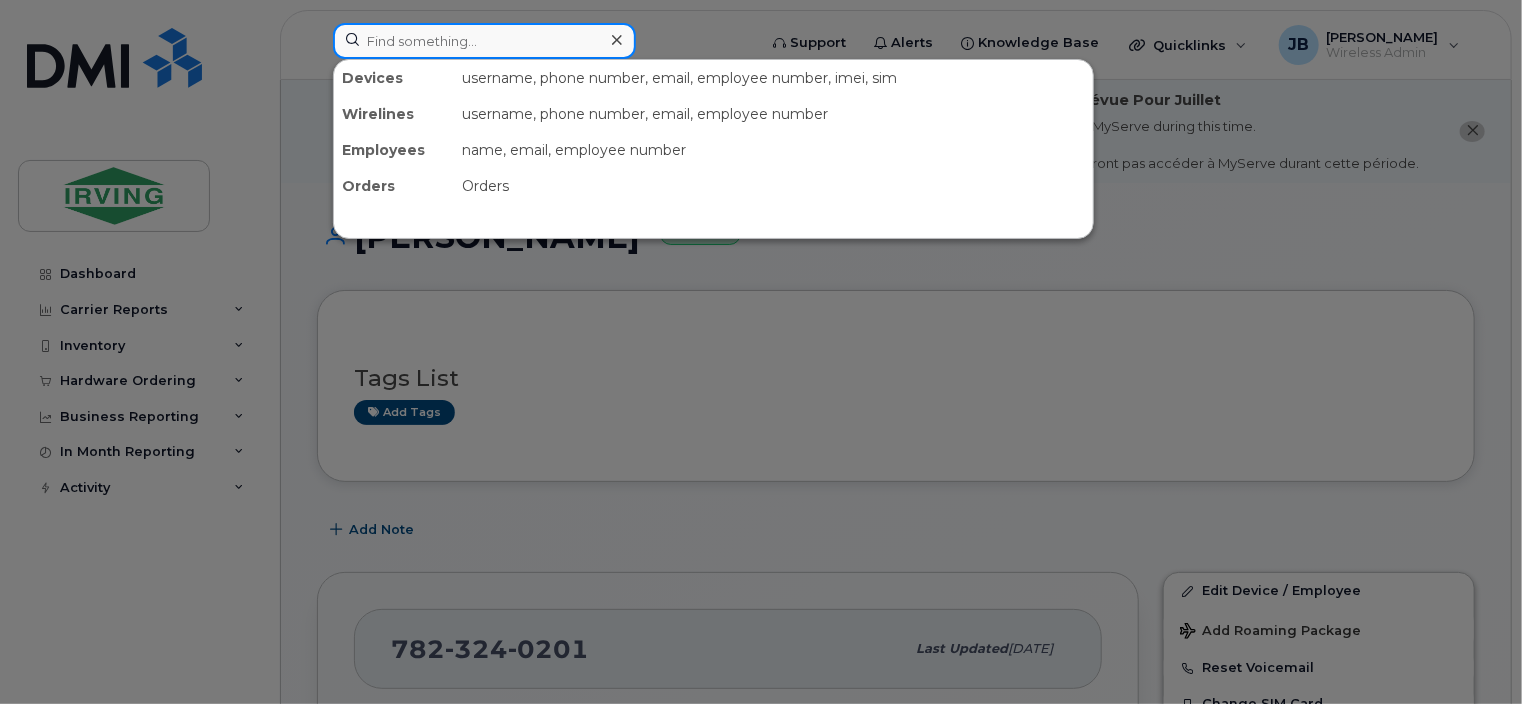 paste on "7823240273" 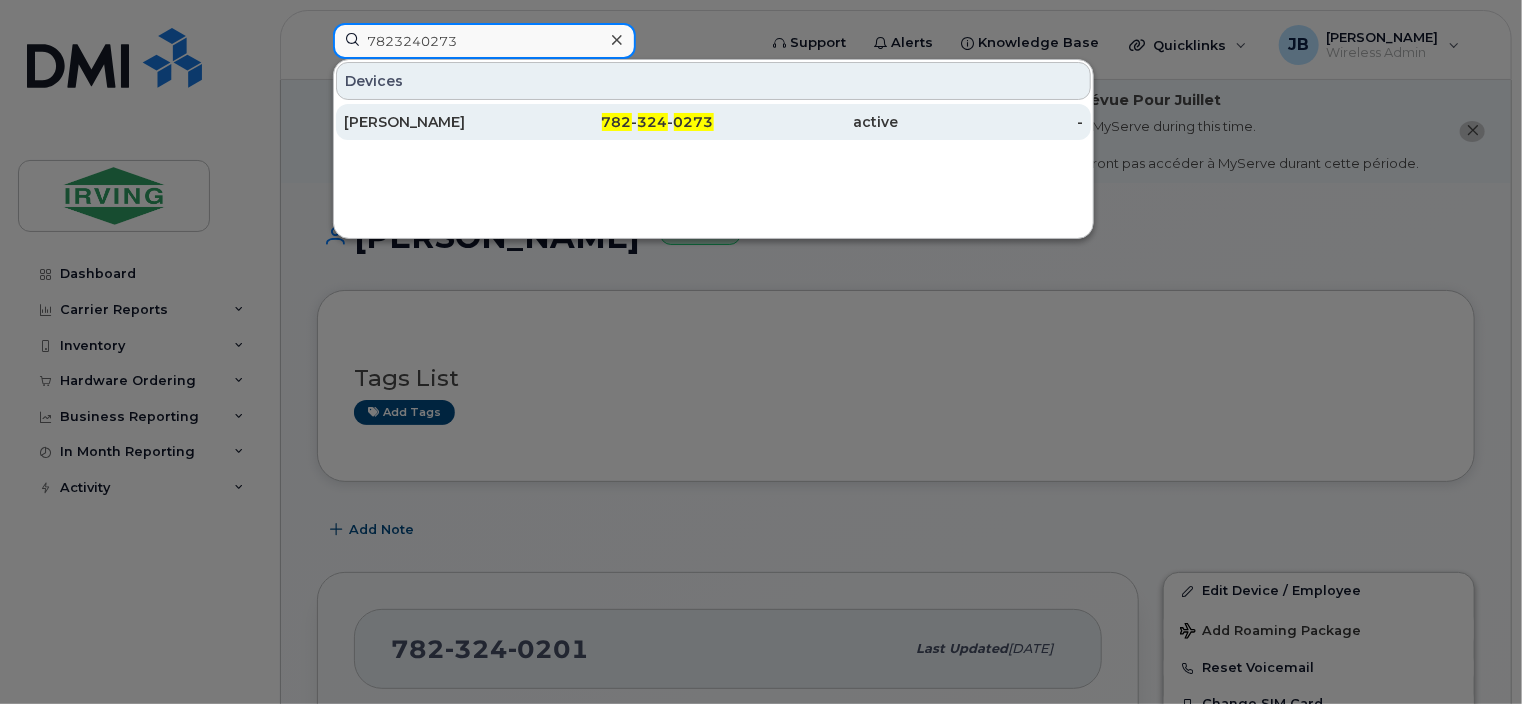 type on "7823240273" 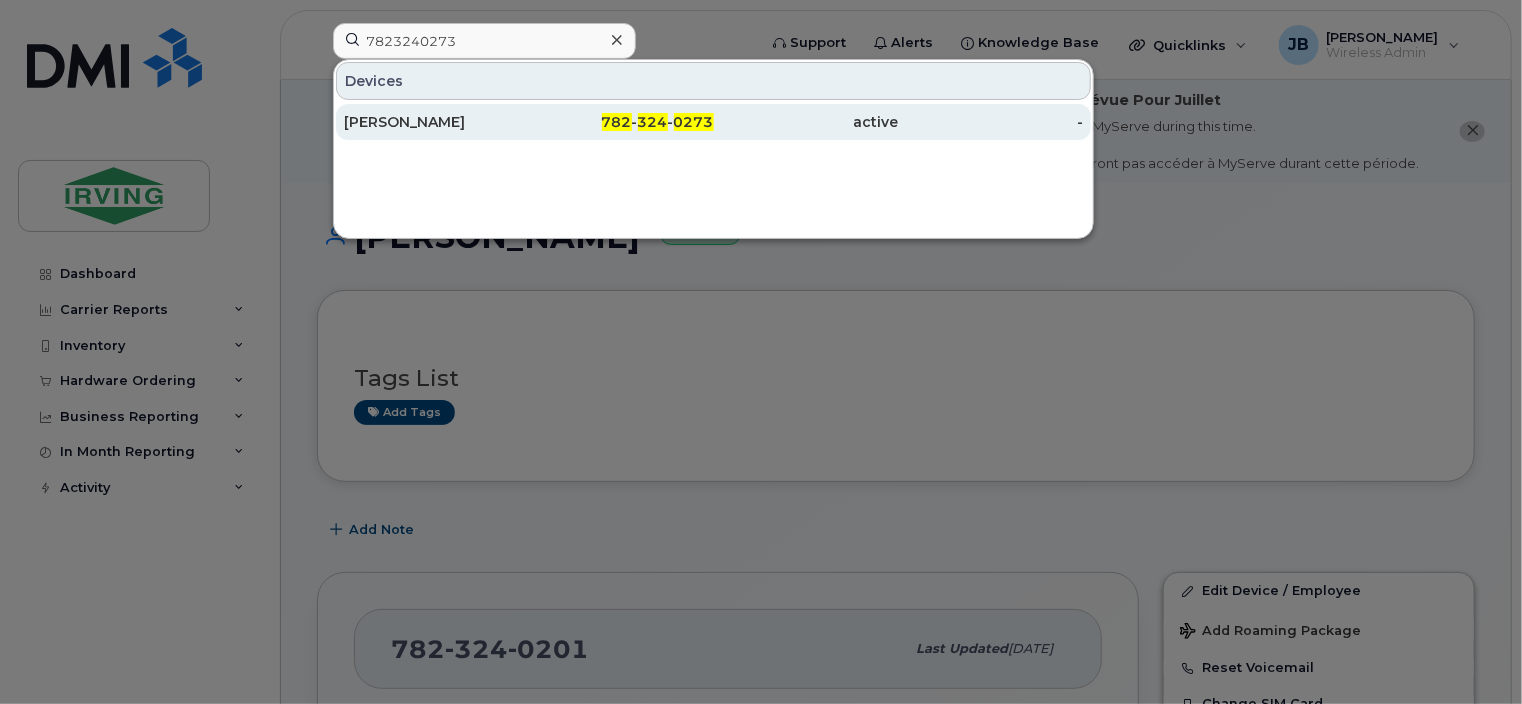 click on "[PERSON_NAME]" 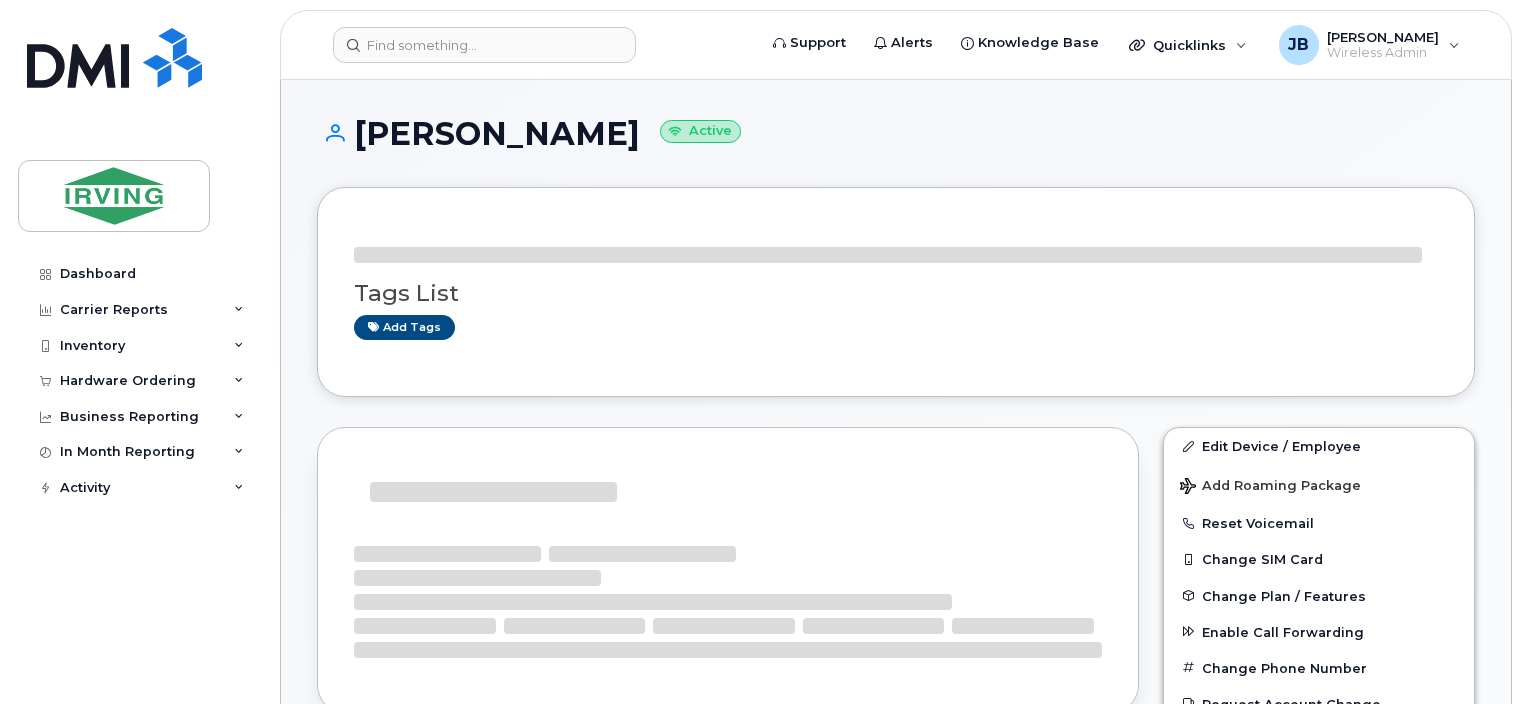 scroll, scrollTop: 0, scrollLeft: 0, axis: both 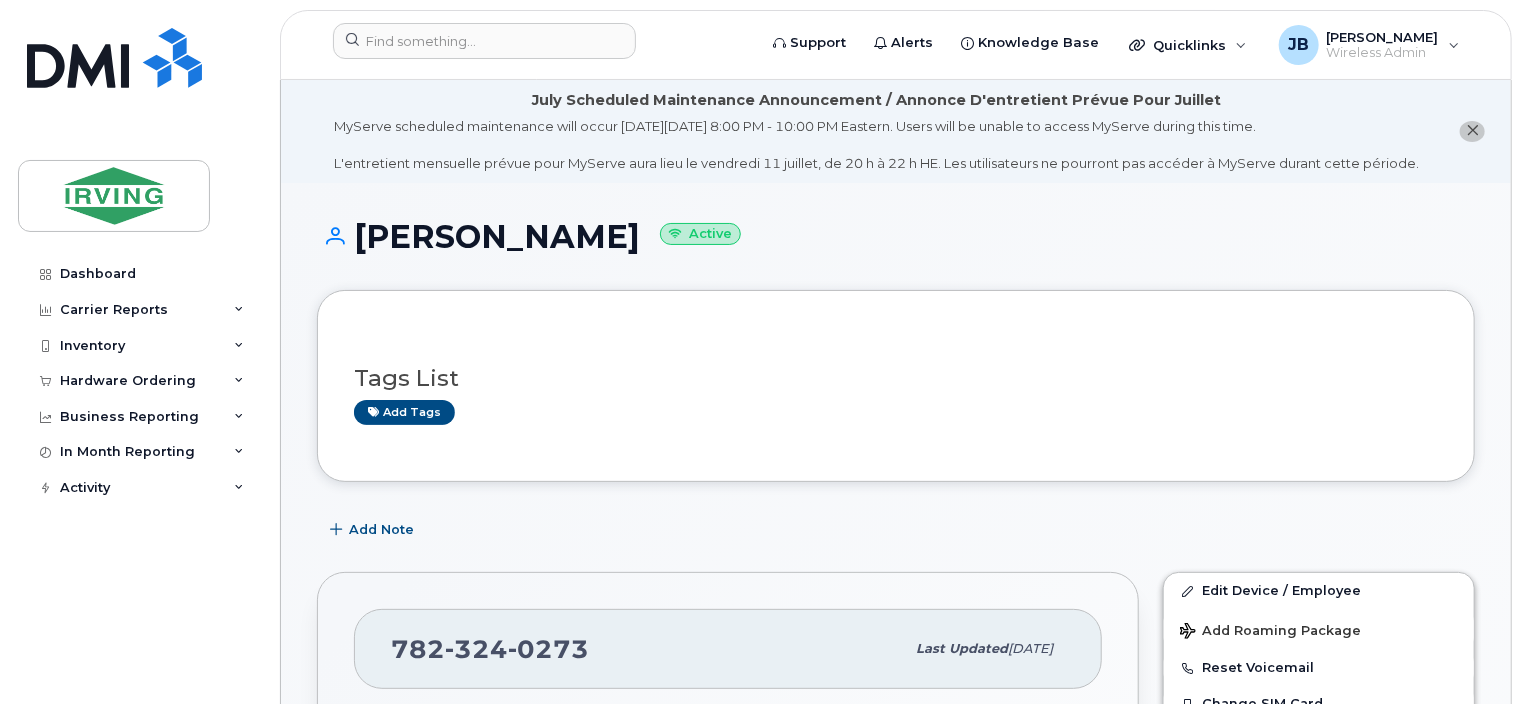 drag, startPoint x: 607, startPoint y: 233, endPoint x: 362, endPoint y: 241, distance: 245.13058 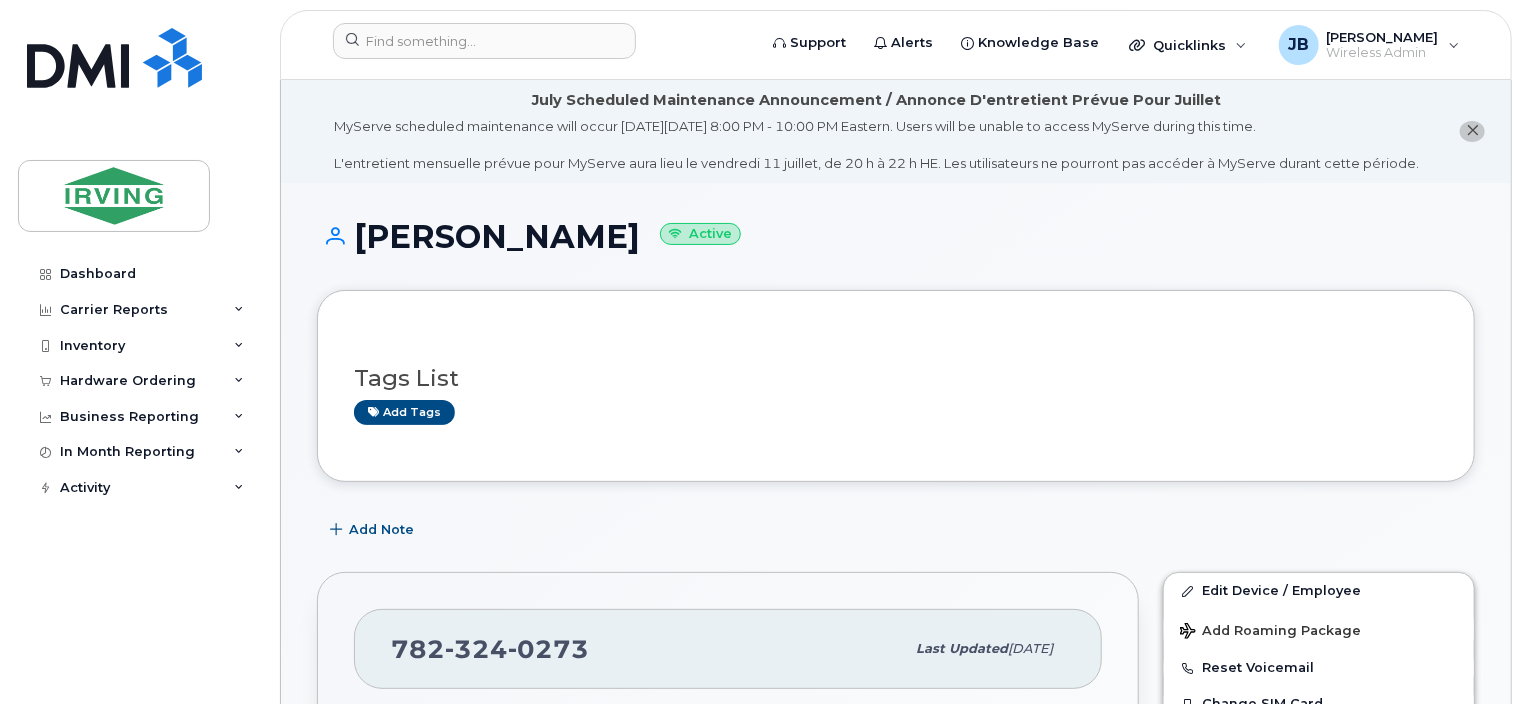 copy on "[PERSON_NAME]" 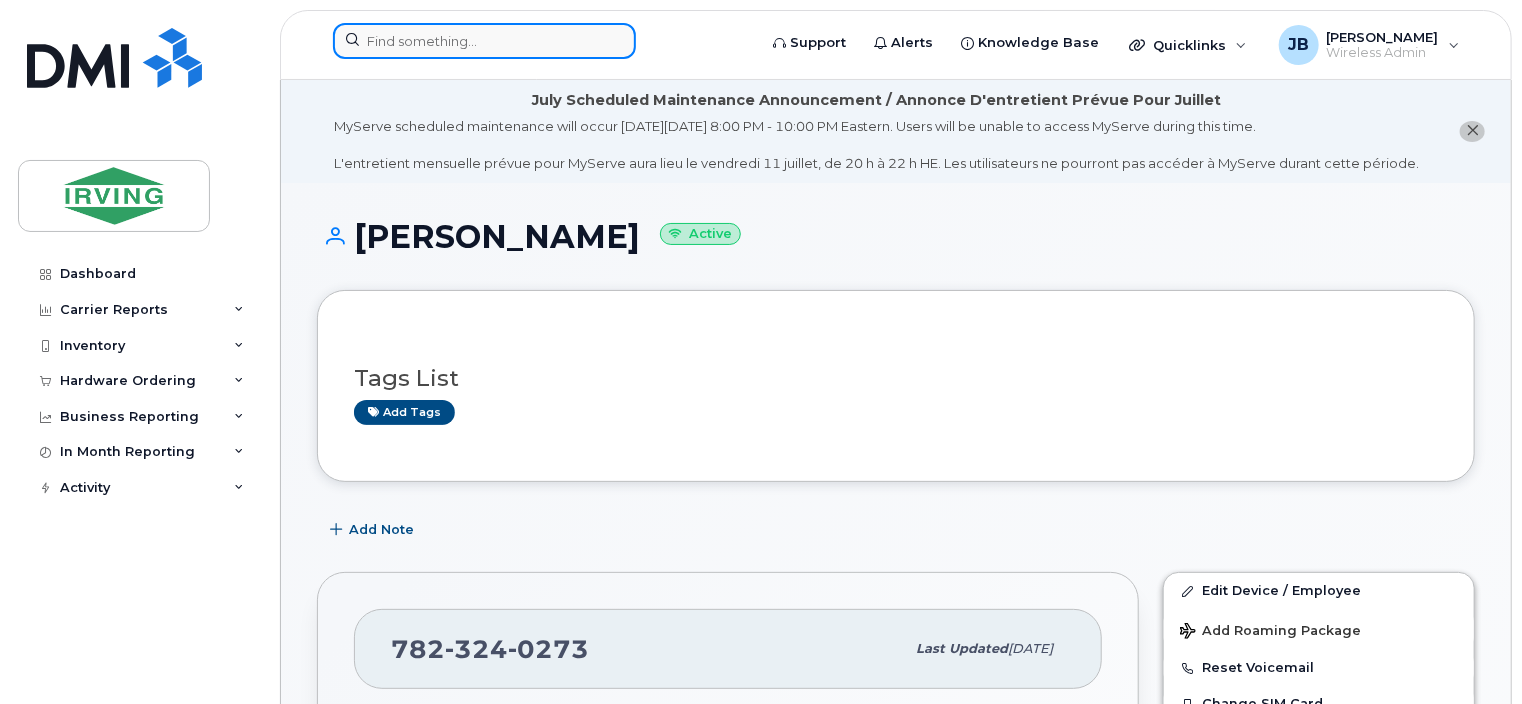 click 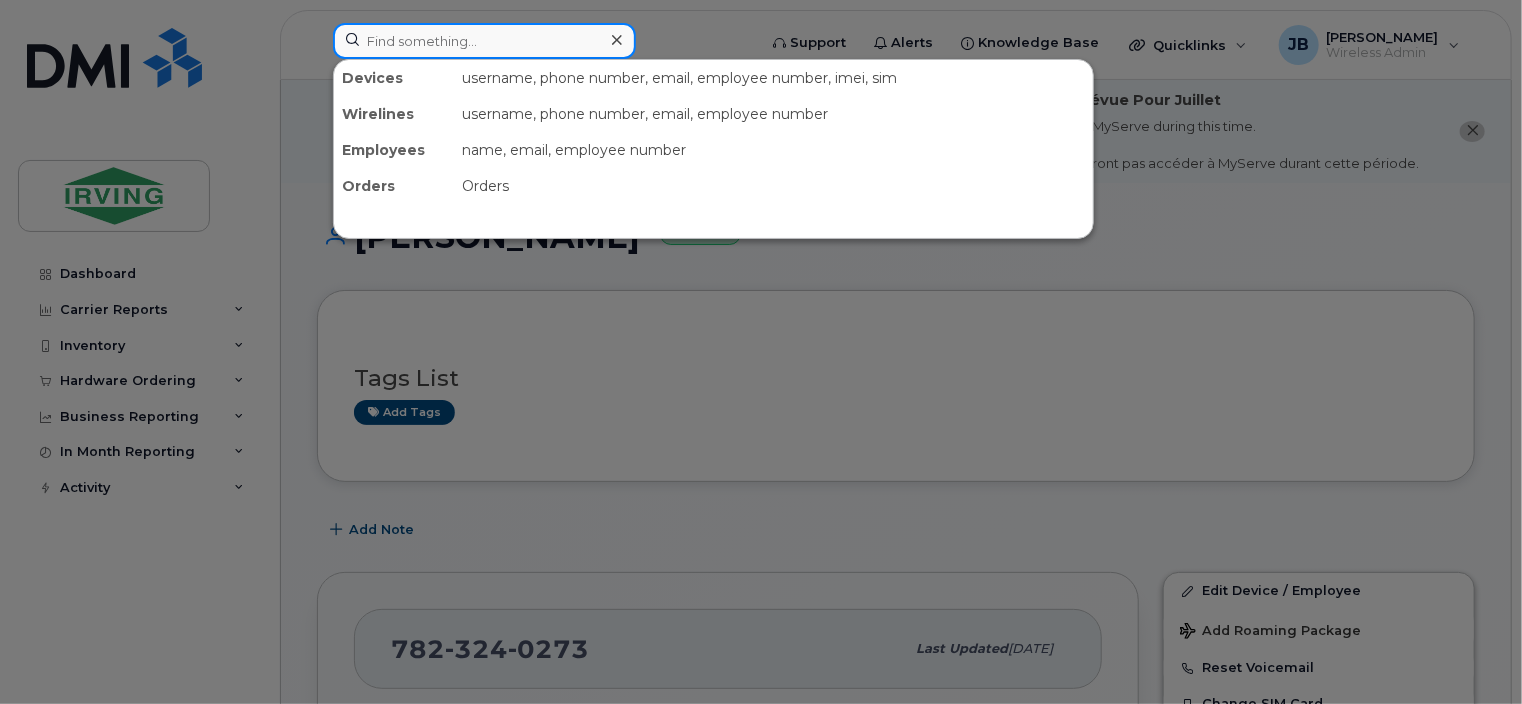 paste on "7823240456" 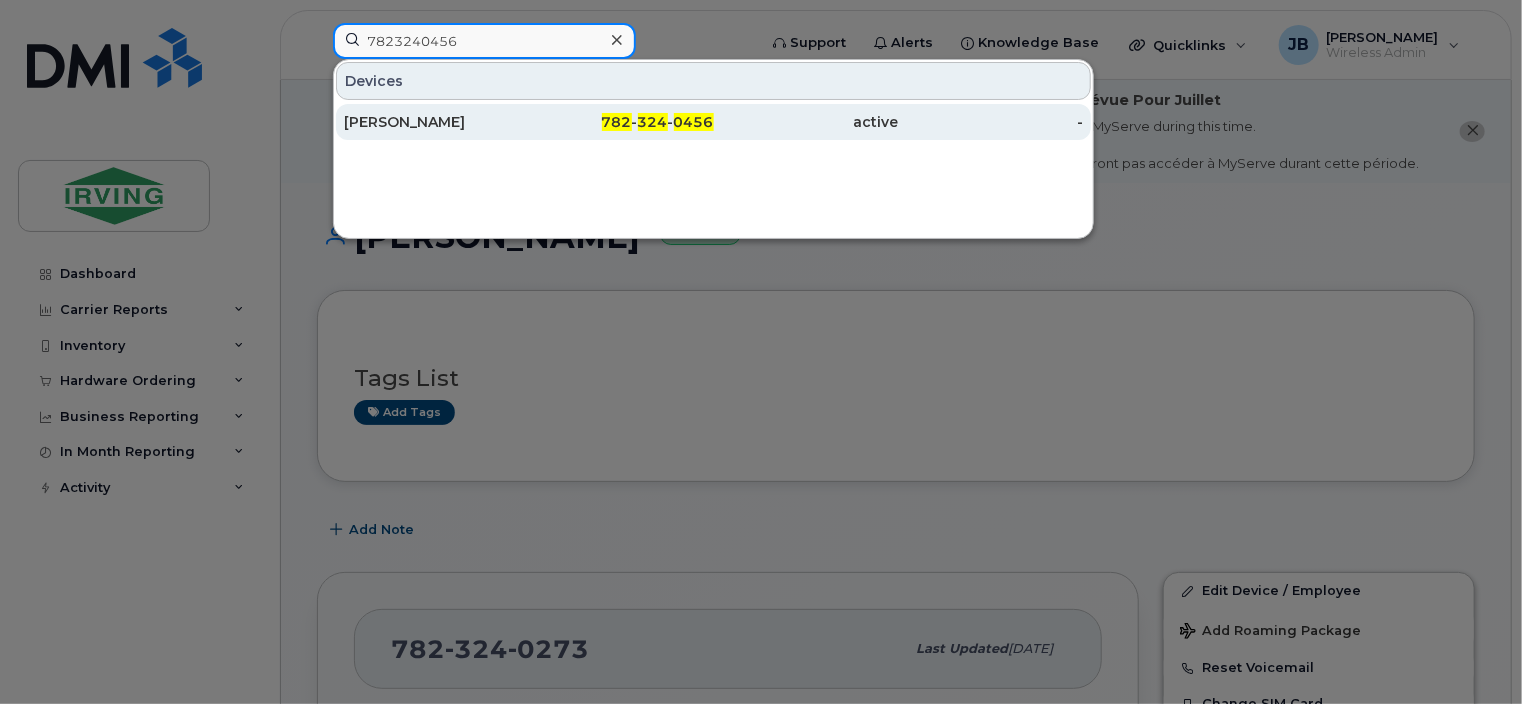 type on "7823240456" 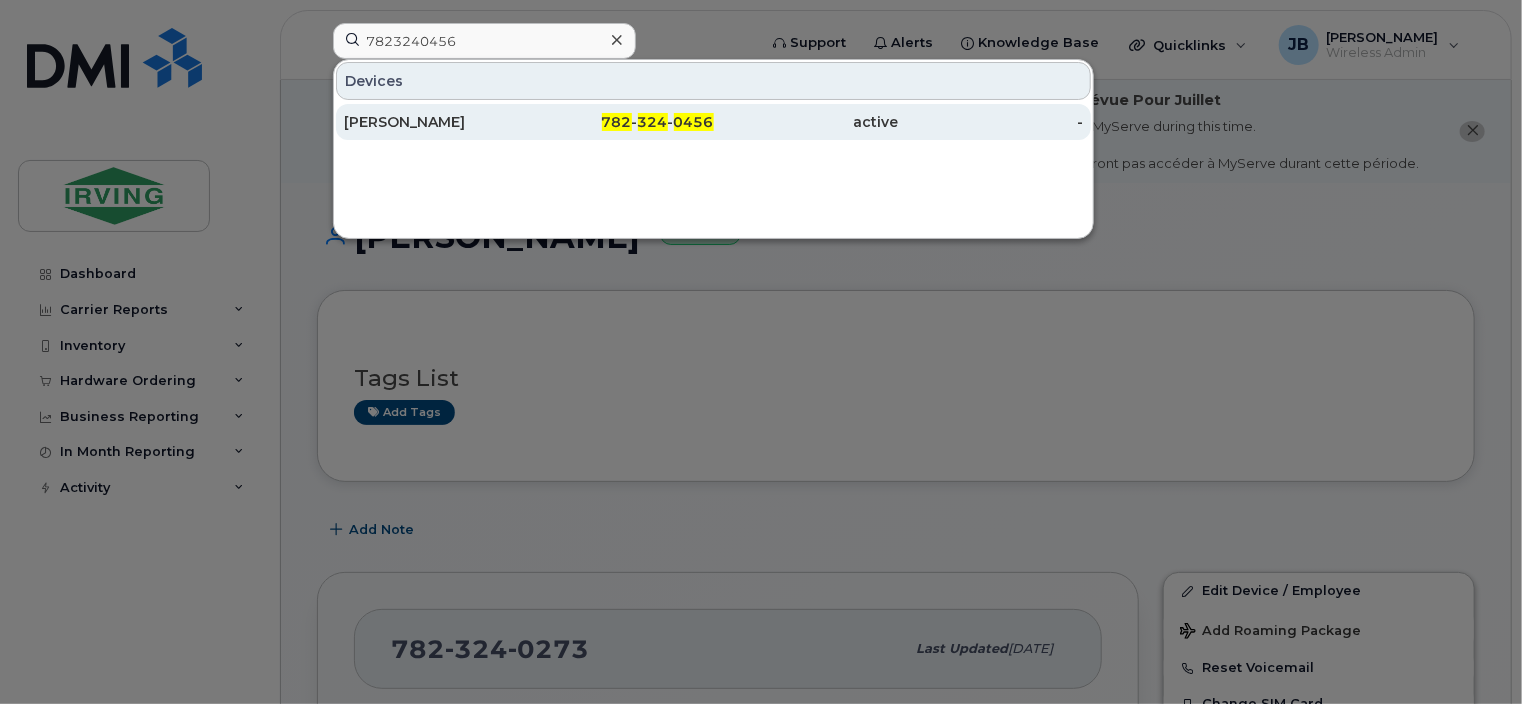 click on "Glenna Greenan" 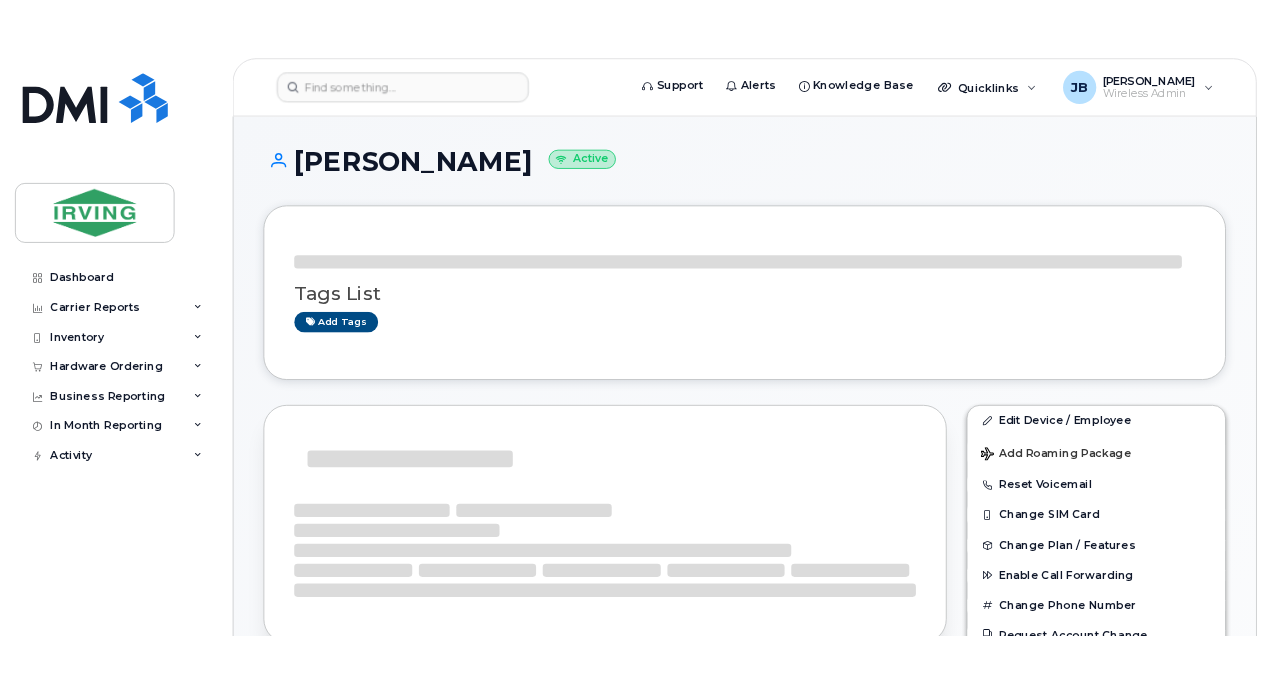 scroll, scrollTop: 0, scrollLeft: 0, axis: both 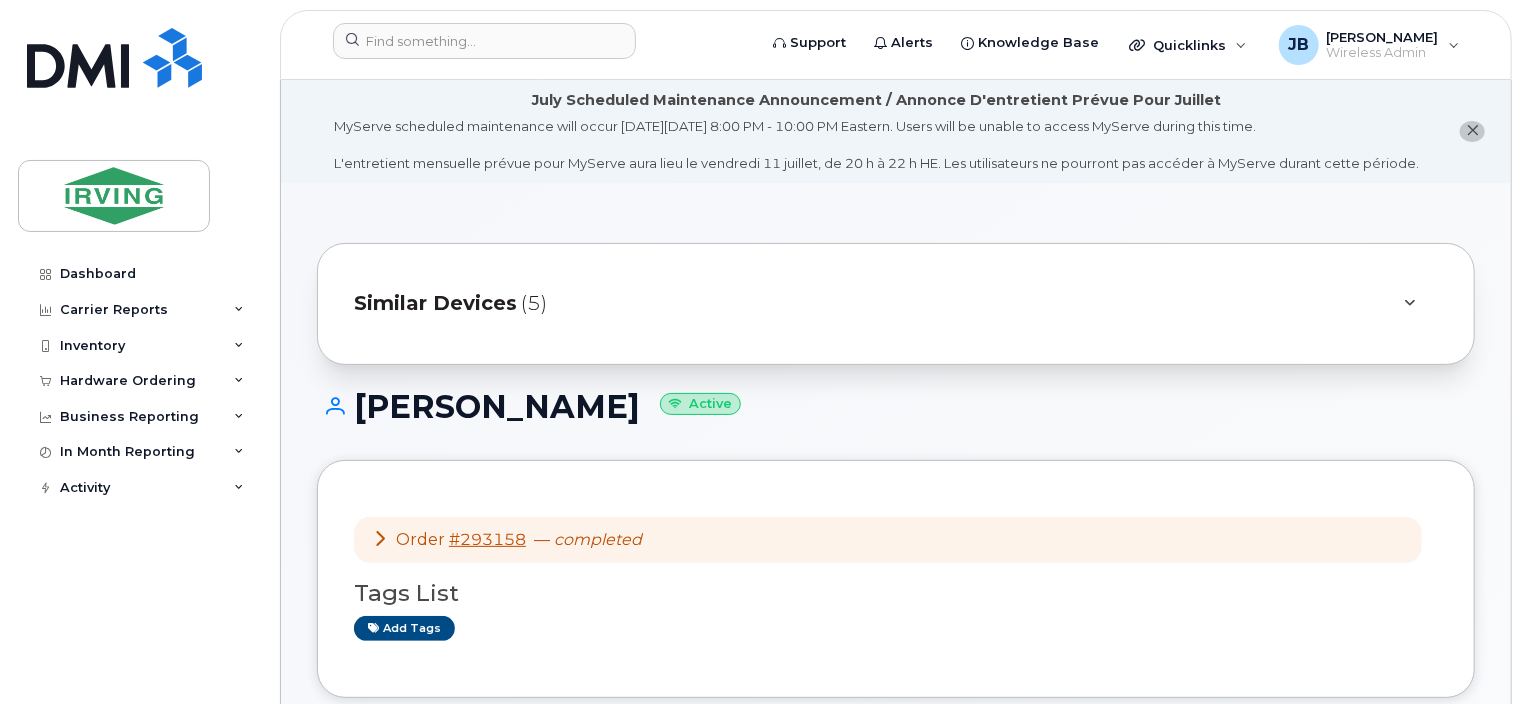 drag, startPoint x: 624, startPoint y: 408, endPoint x: 362, endPoint y: 412, distance: 262.03052 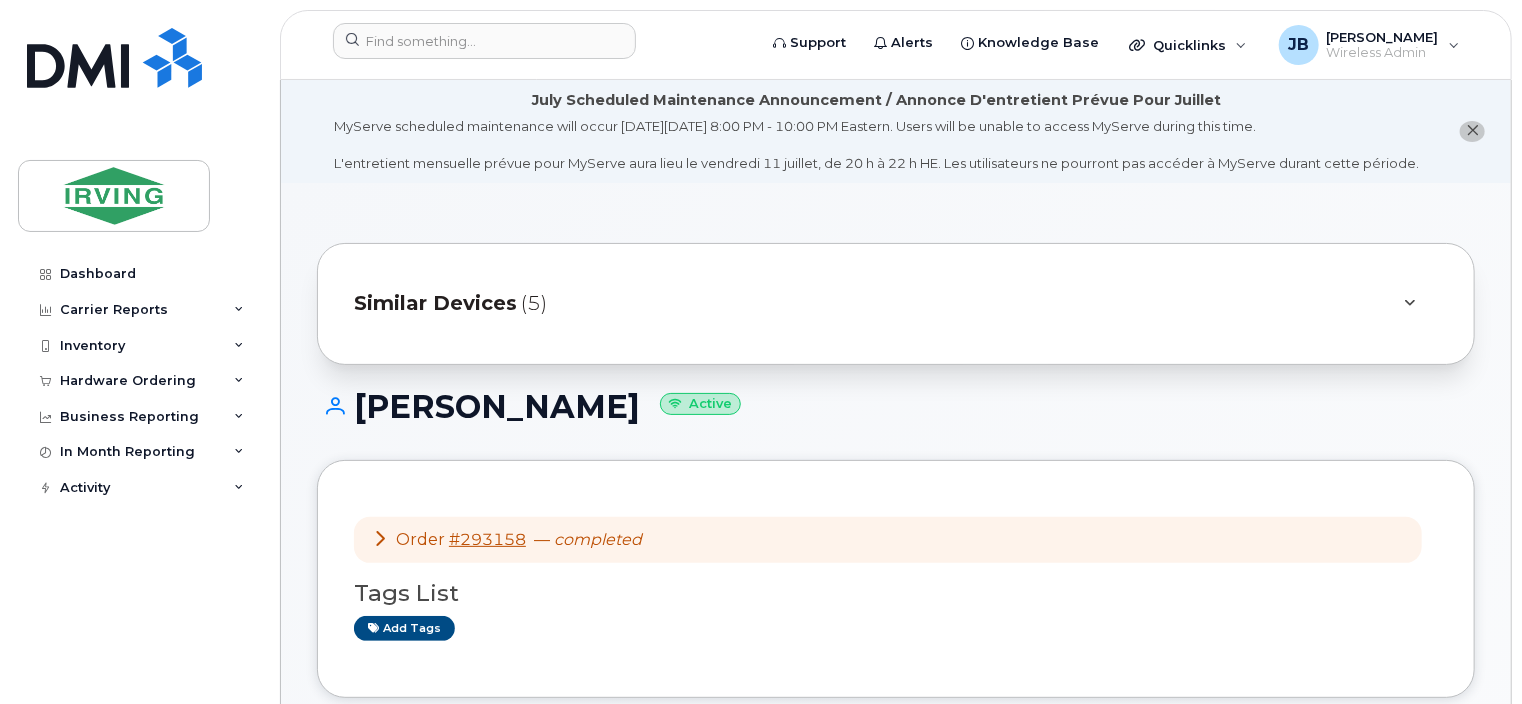 copy on "[PERSON_NAME]" 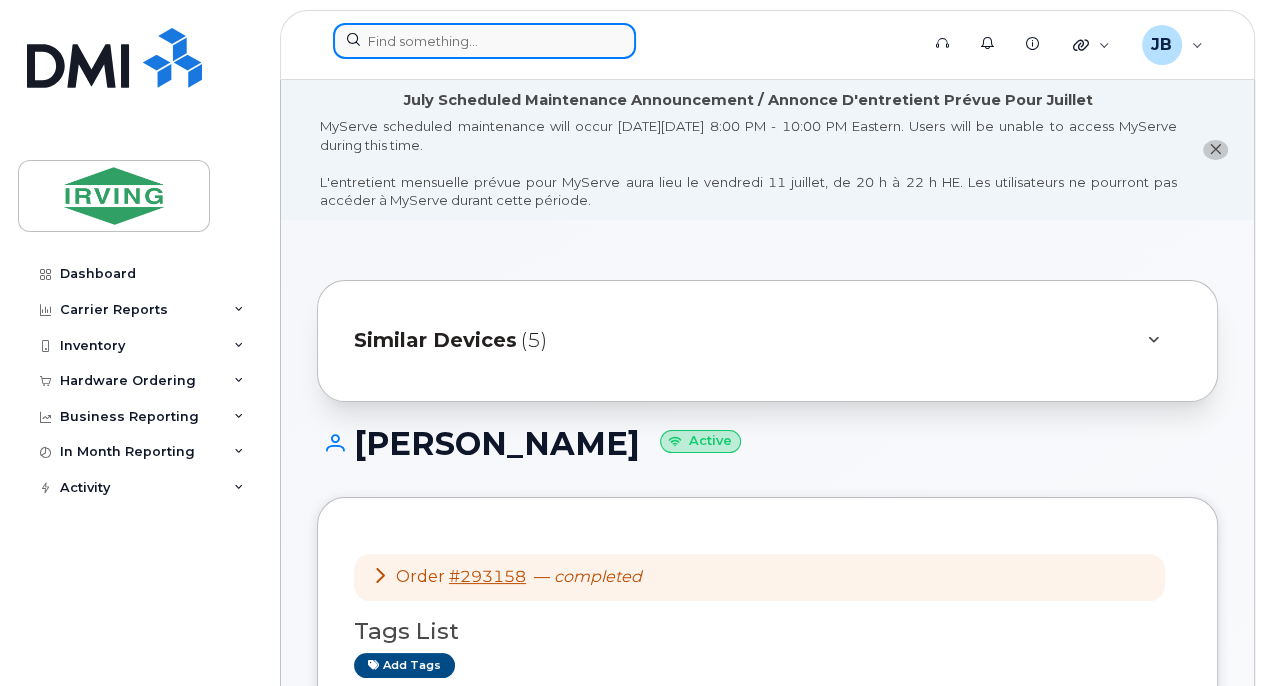 click 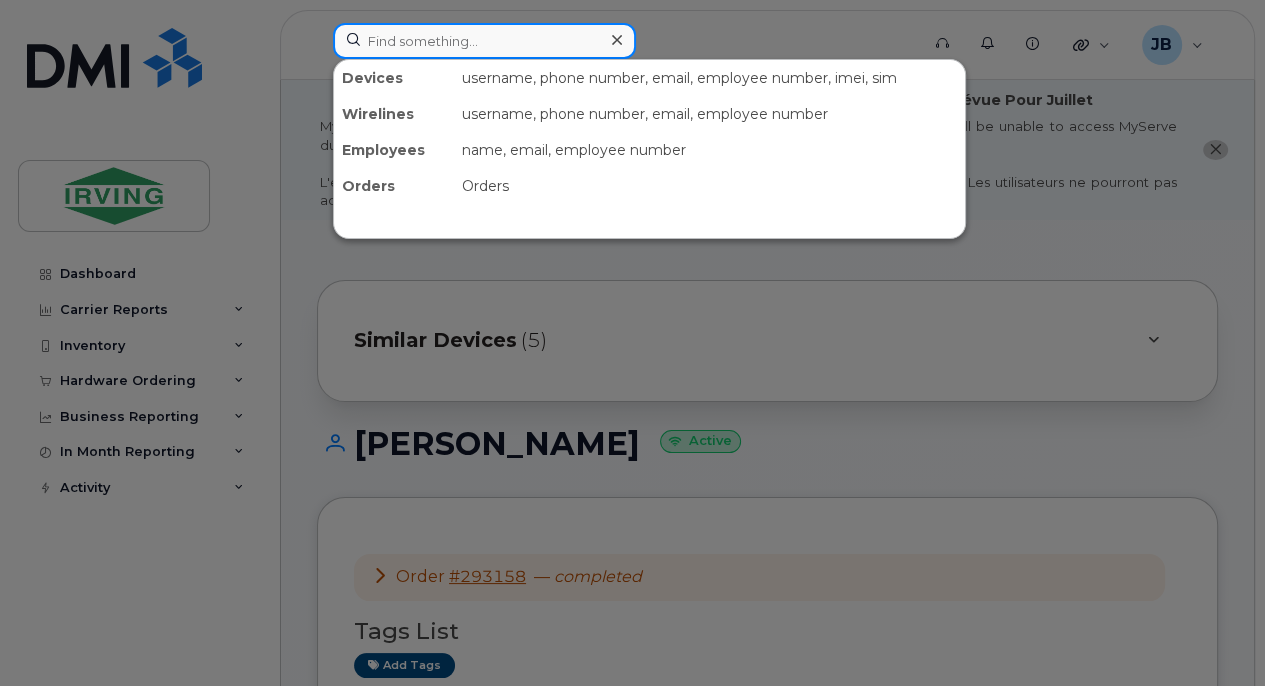 paste on "7823240627" 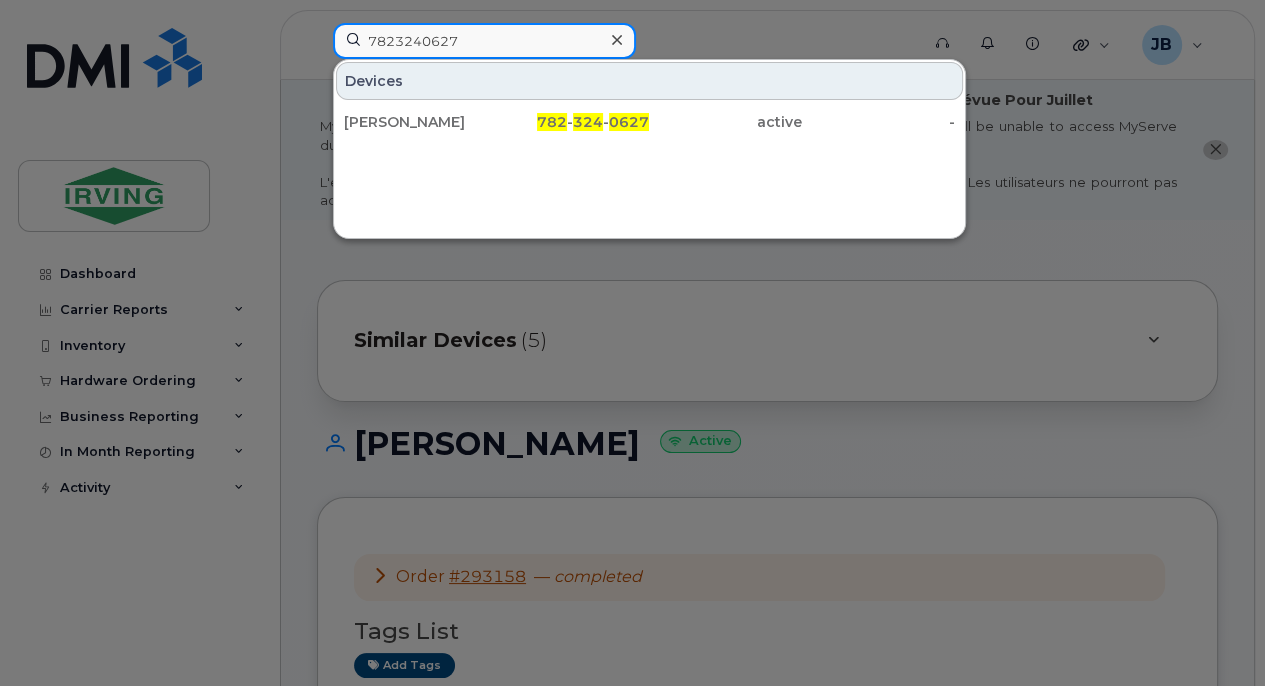 type on "7823240627" 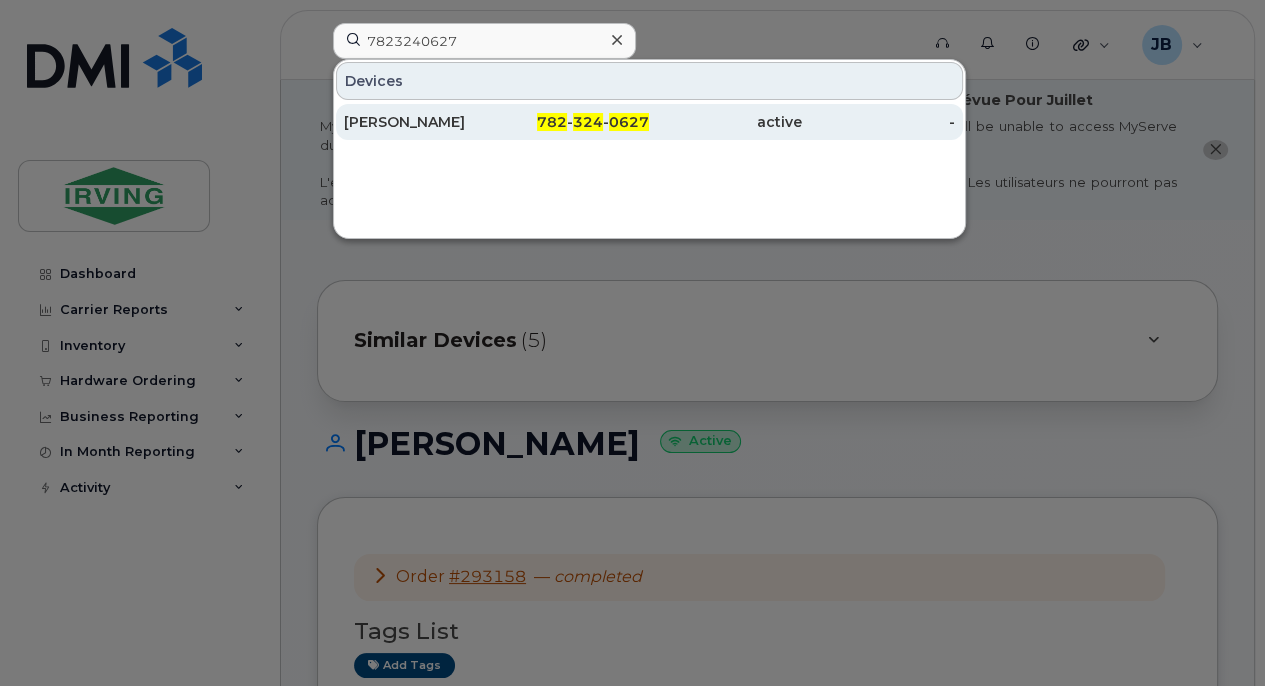 click on "[PERSON_NAME]" 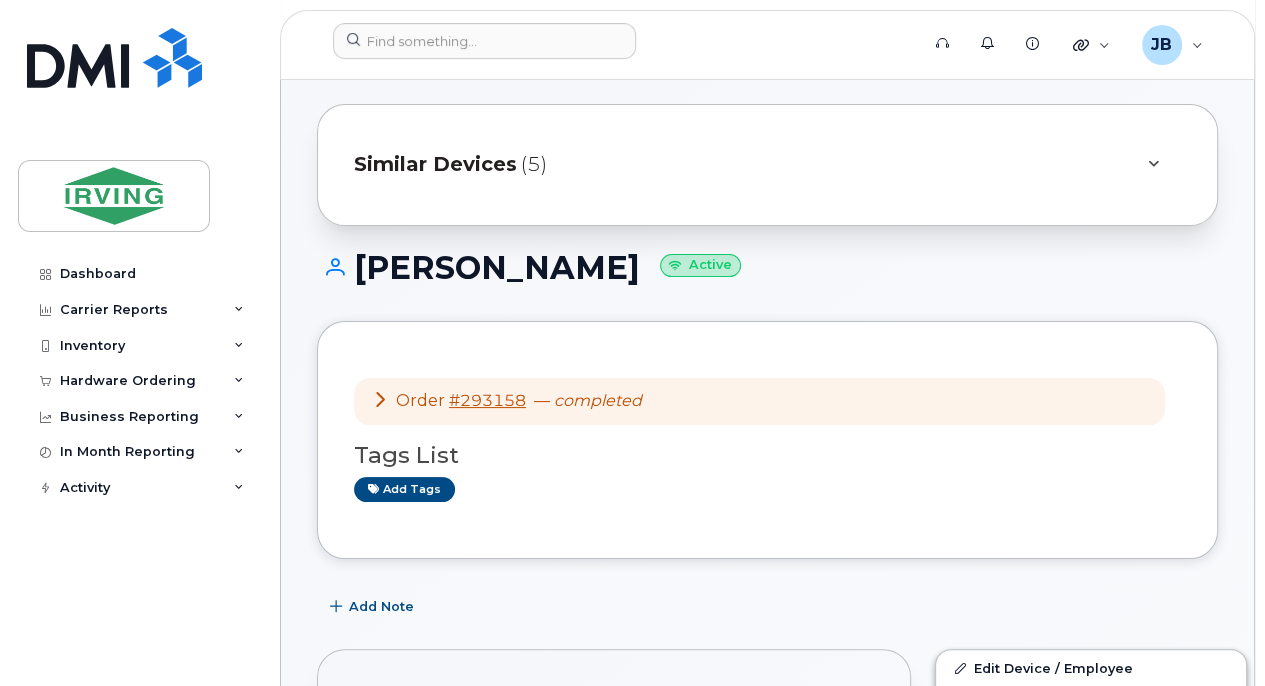 scroll, scrollTop: 200, scrollLeft: 0, axis: vertical 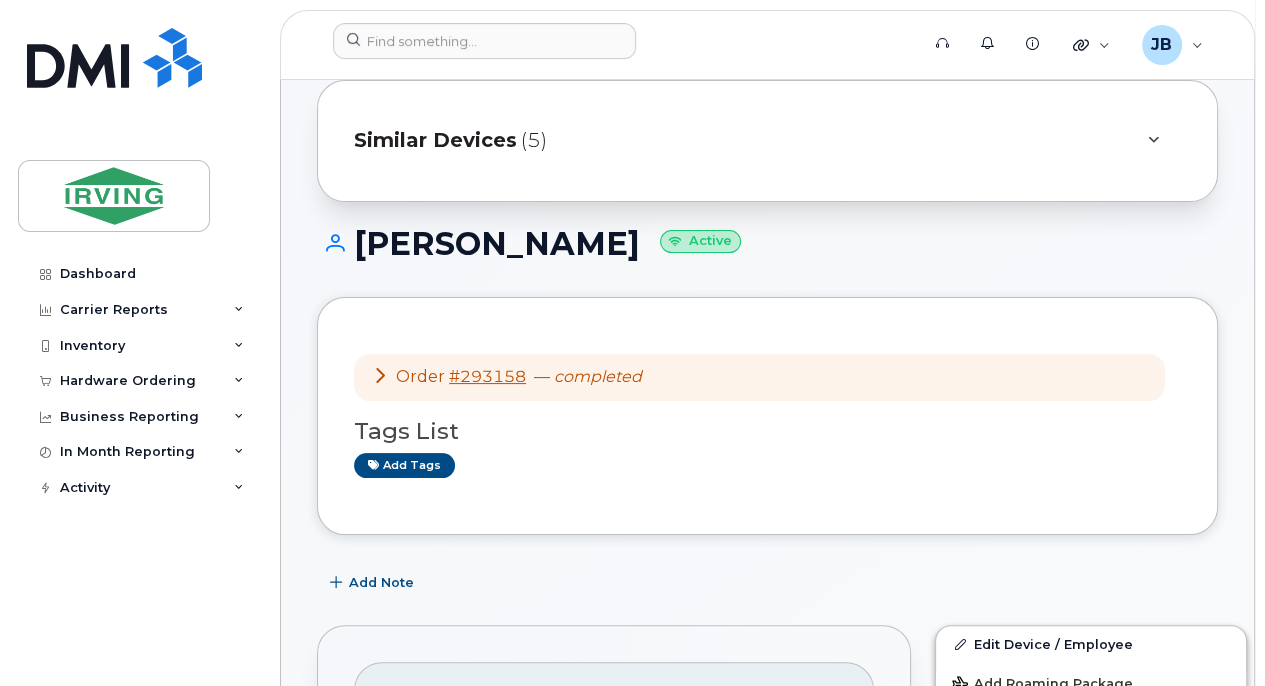 drag, startPoint x: 619, startPoint y: 245, endPoint x: 358, endPoint y: 246, distance: 261.00192 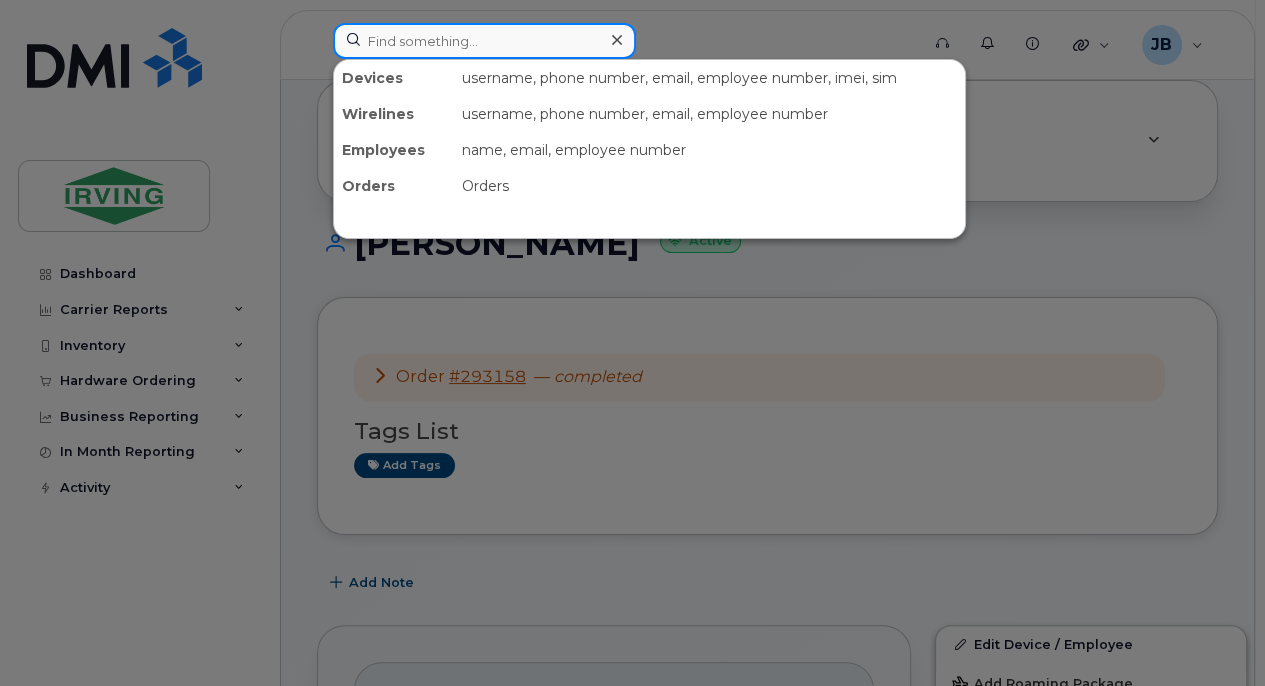 click 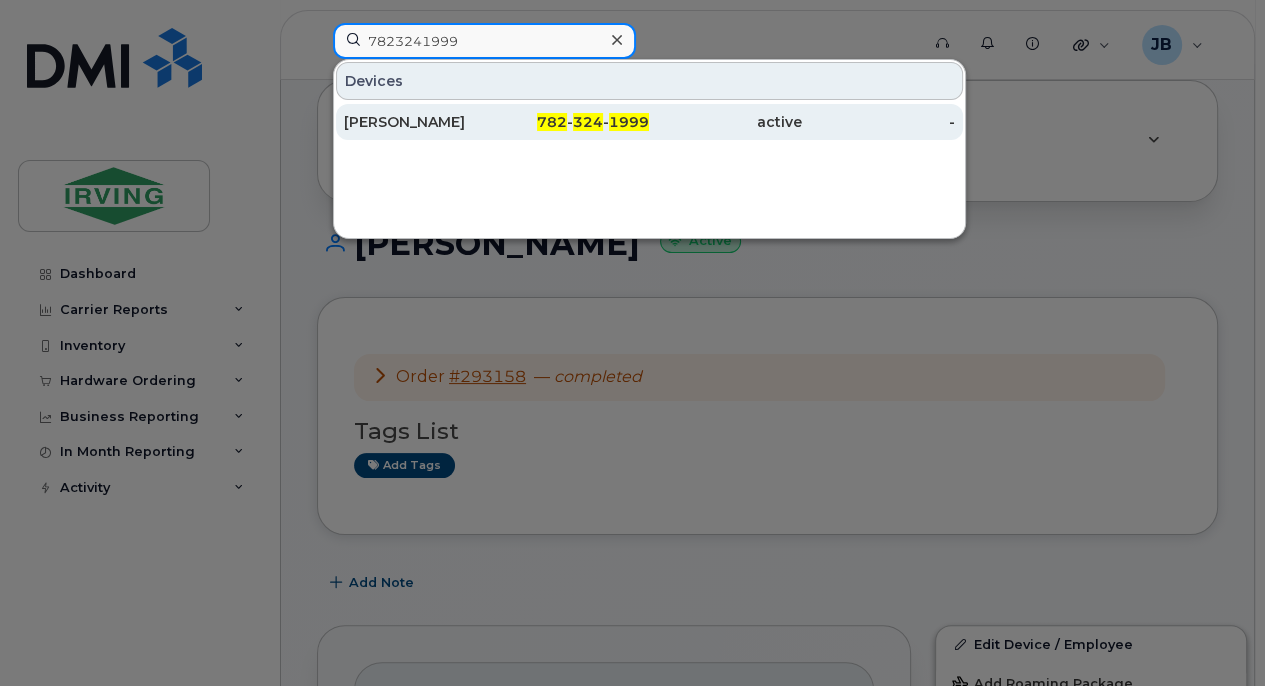 type on "7823241999" 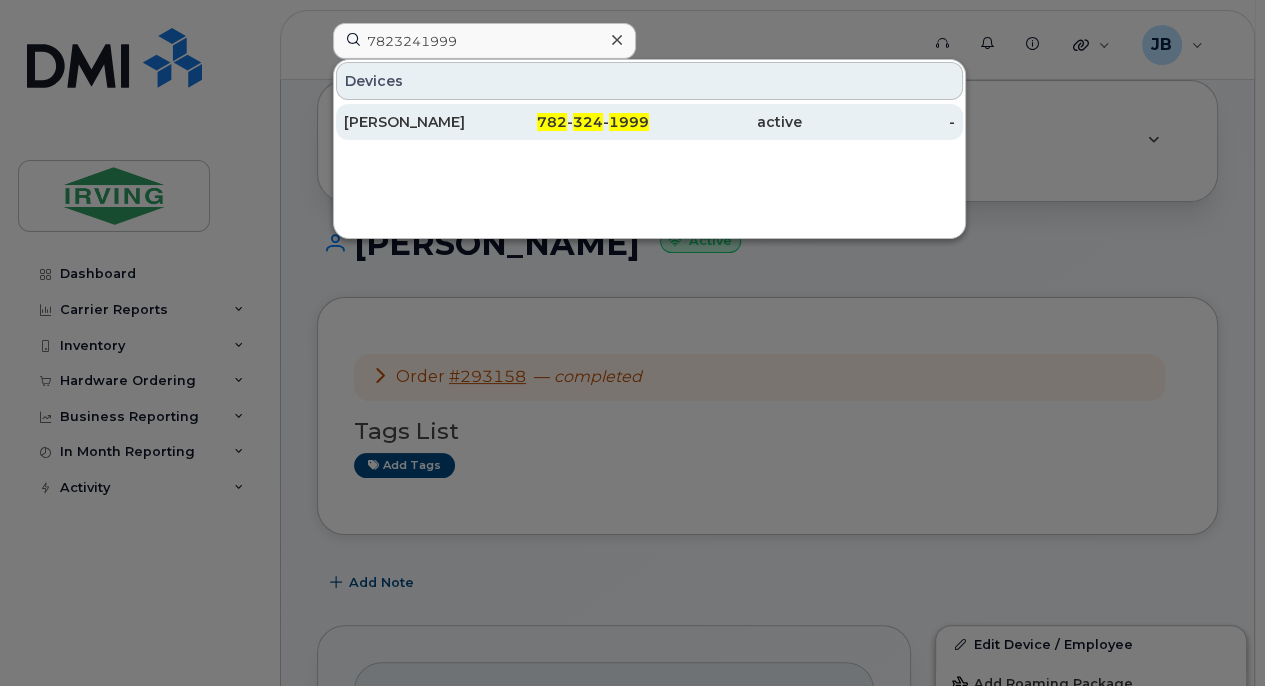 click on "Craig Dawson" 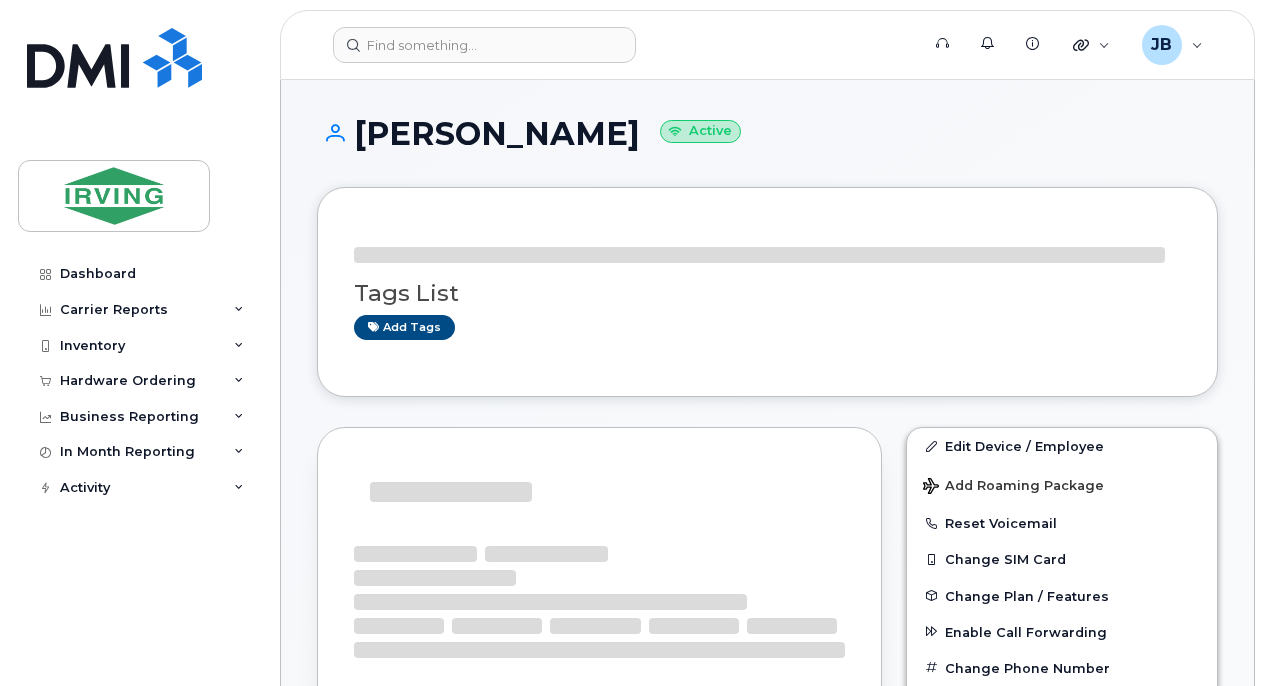 scroll, scrollTop: 0, scrollLeft: 0, axis: both 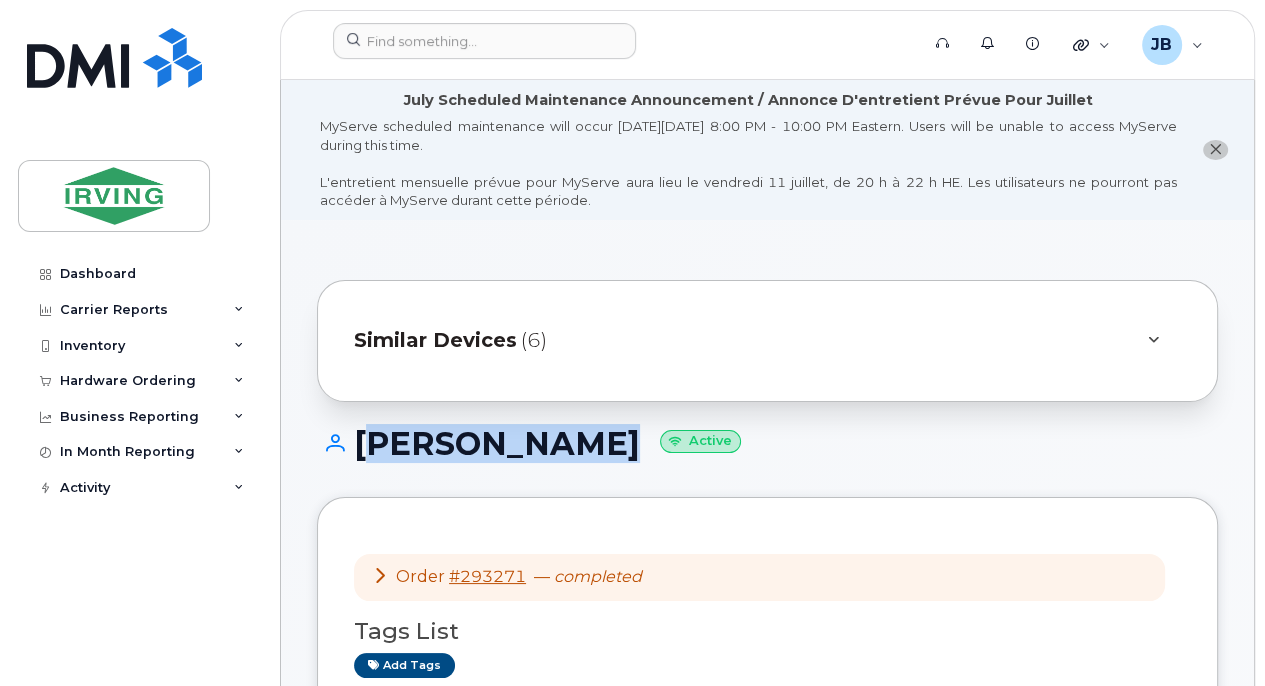 drag, startPoint x: 585, startPoint y: 446, endPoint x: 363, endPoint y: 445, distance: 222.00226 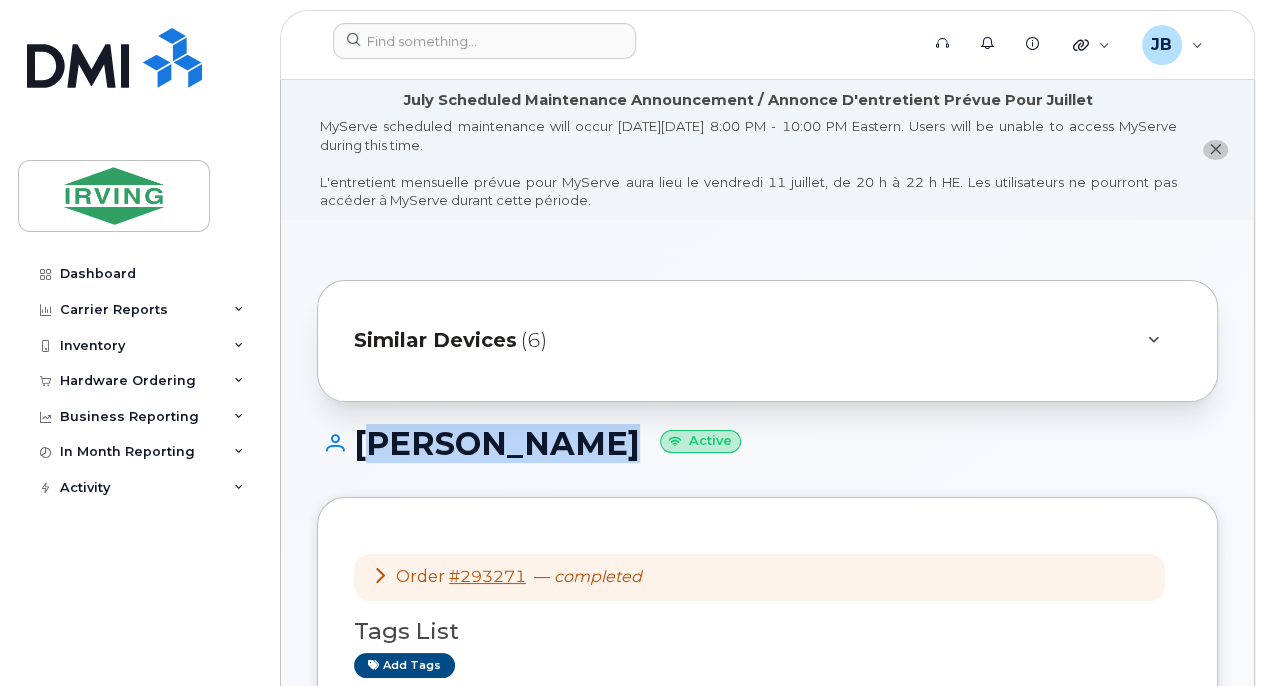 copy on "Craig Dawson" 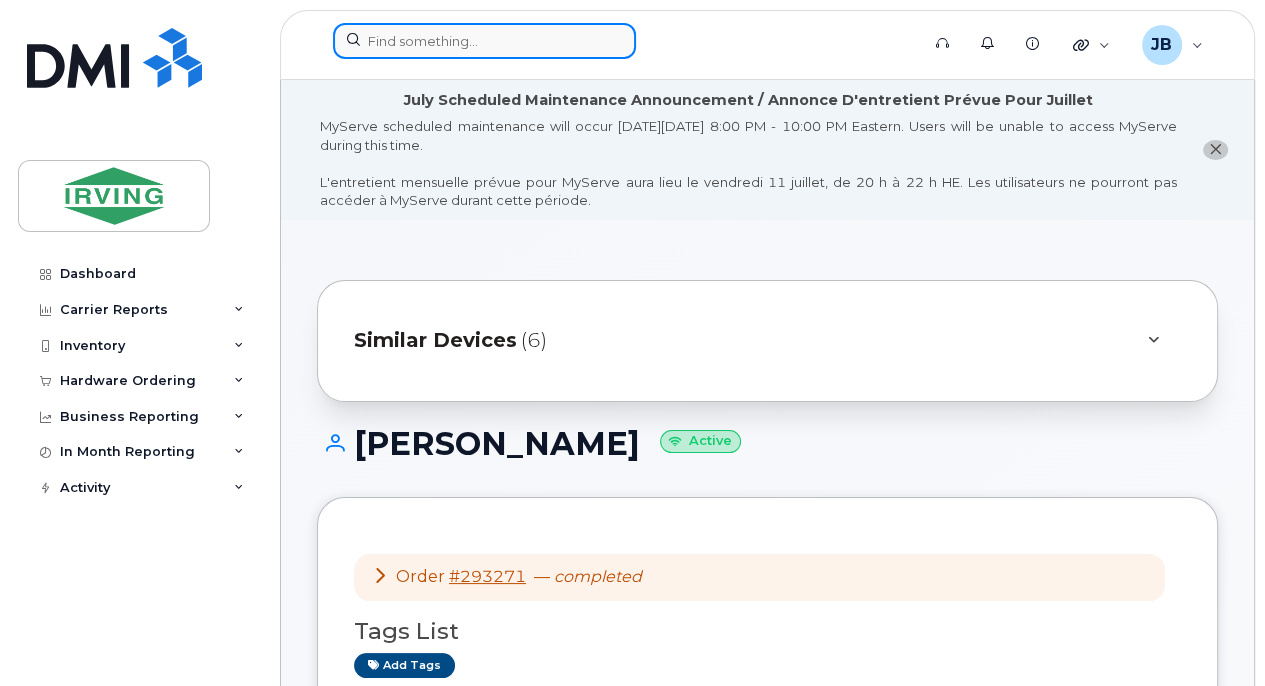 click 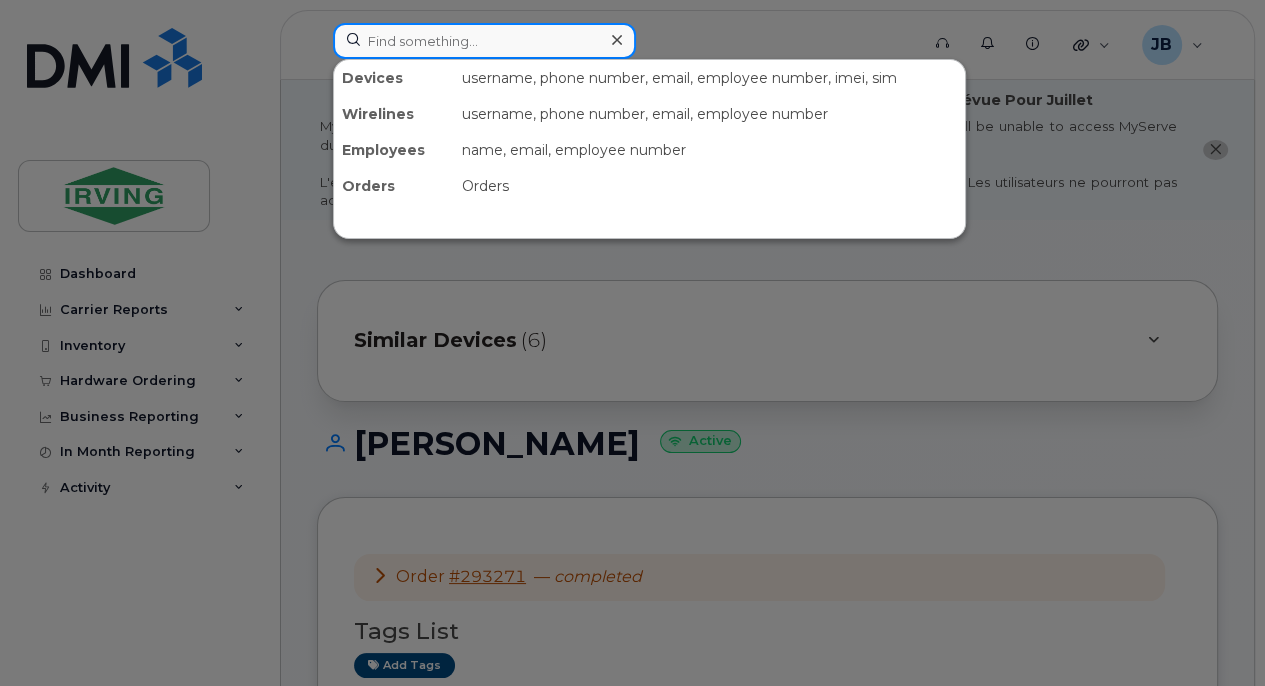 paste on "7823242005" 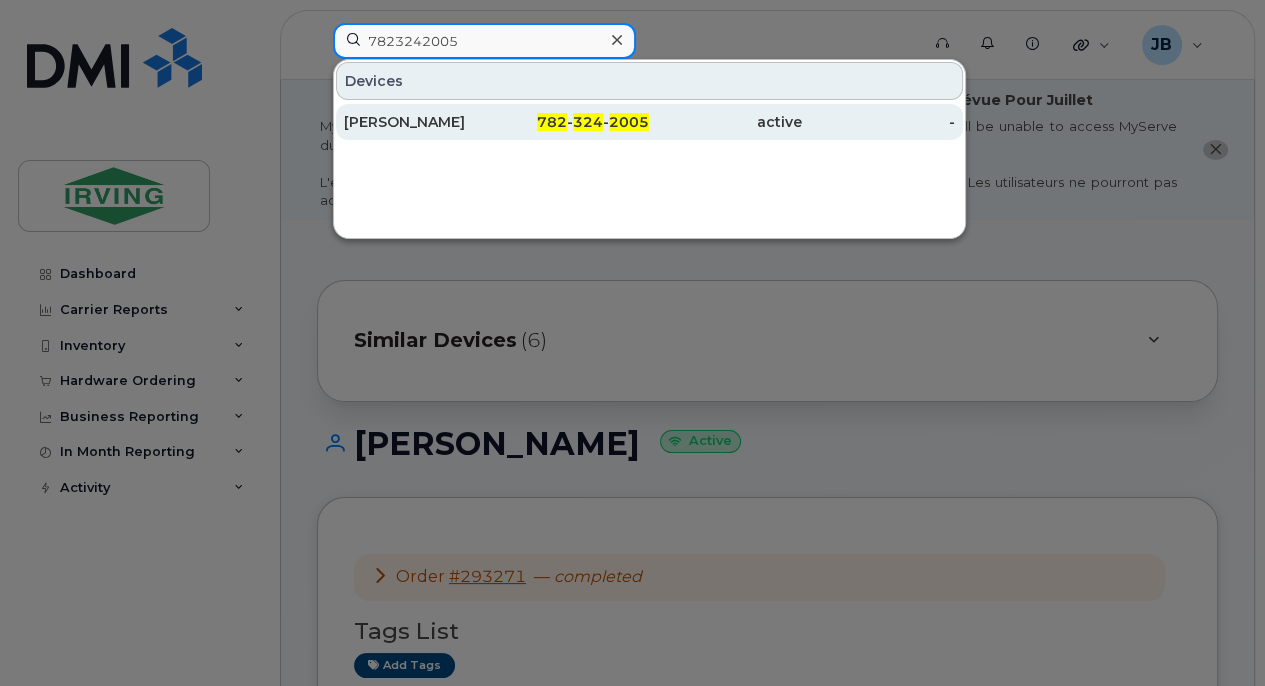type on "7823242005" 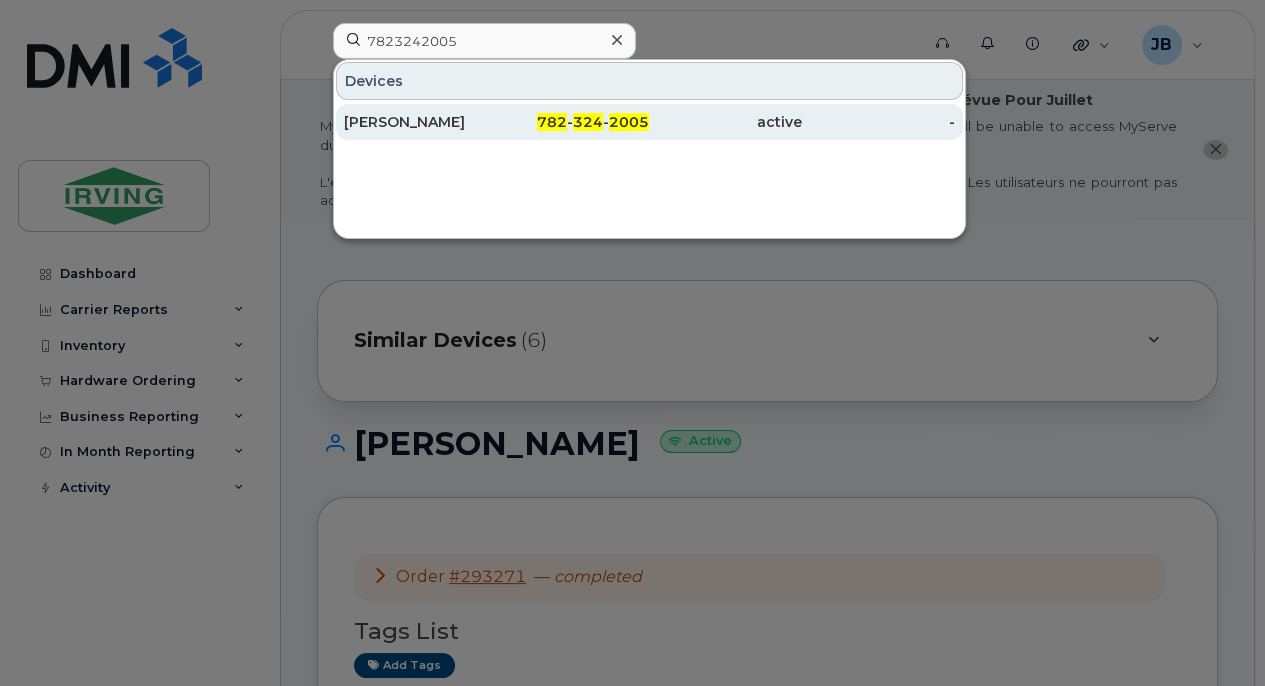 click on "Glenna Greenan" 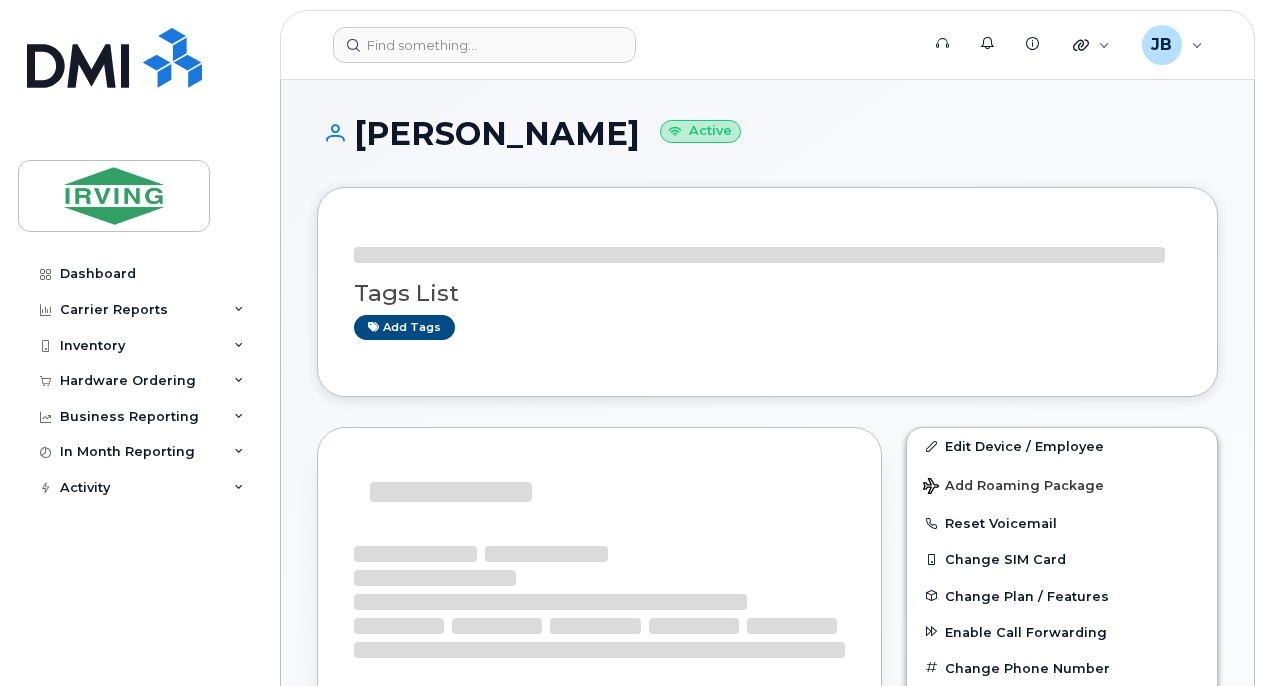 scroll, scrollTop: 0, scrollLeft: 0, axis: both 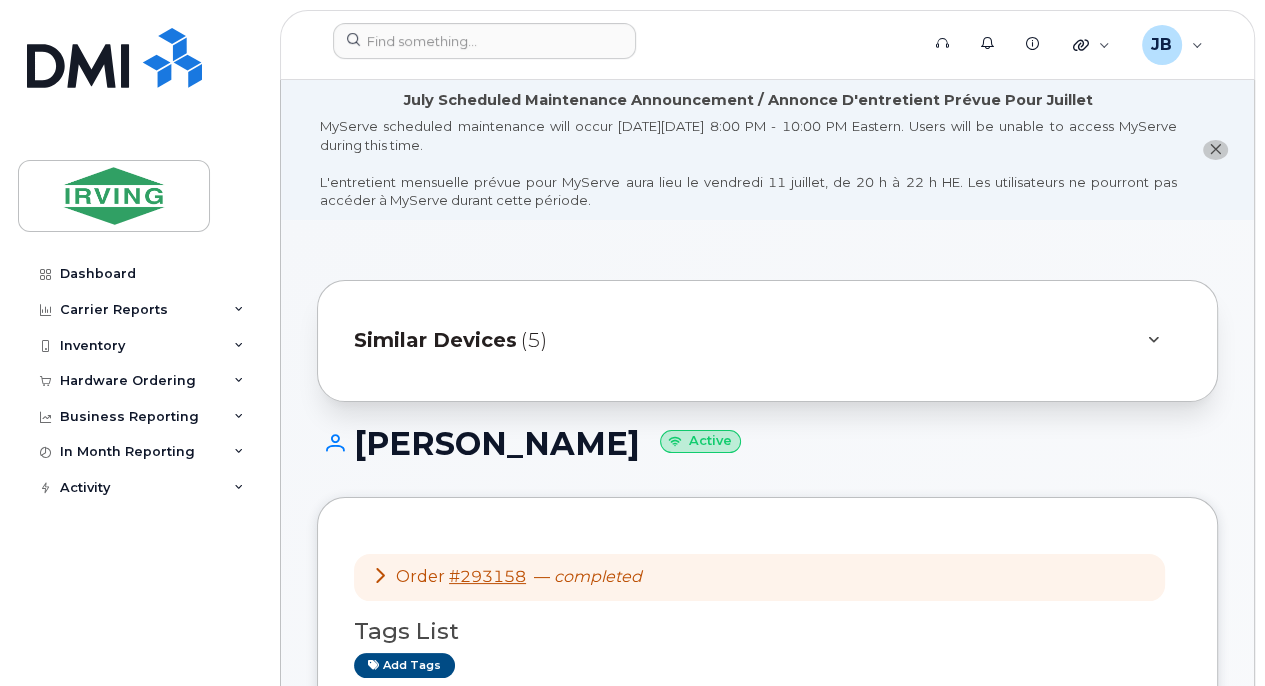 drag, startPoint x: 625, startPoint y: 442, endPoint x: 355, endPoint y: 445, distance: 270.01666 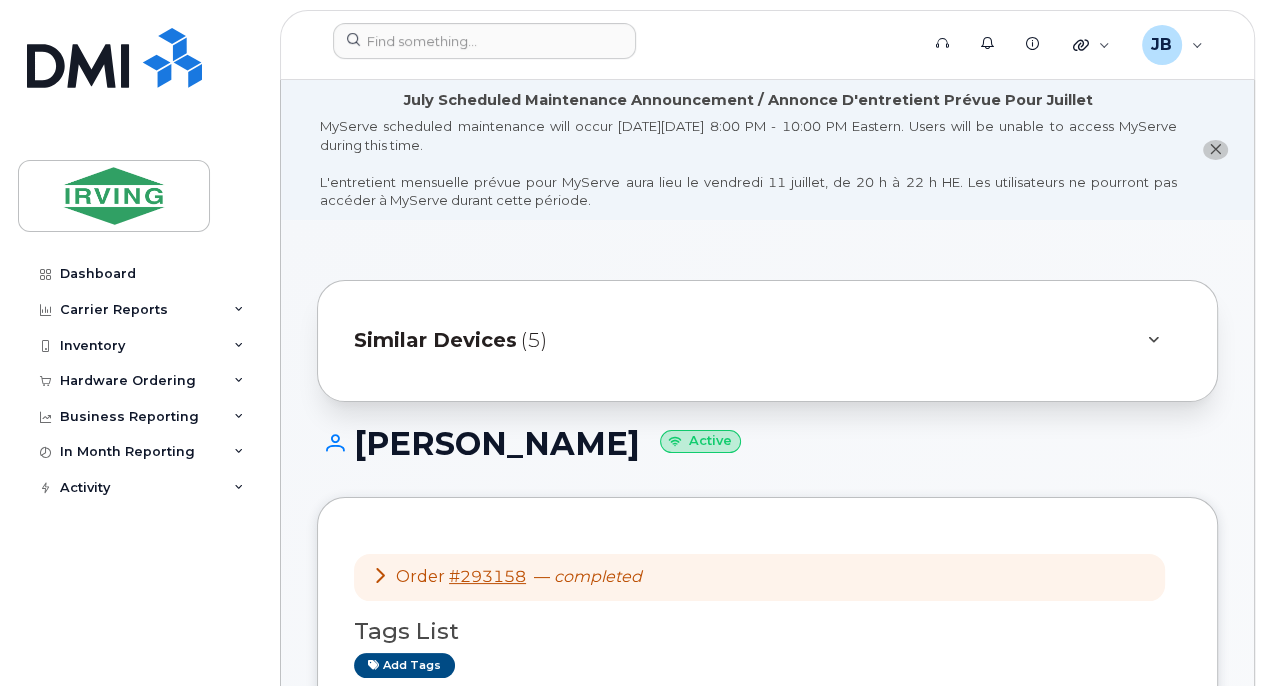 copy on "[PERSON_NAME]" 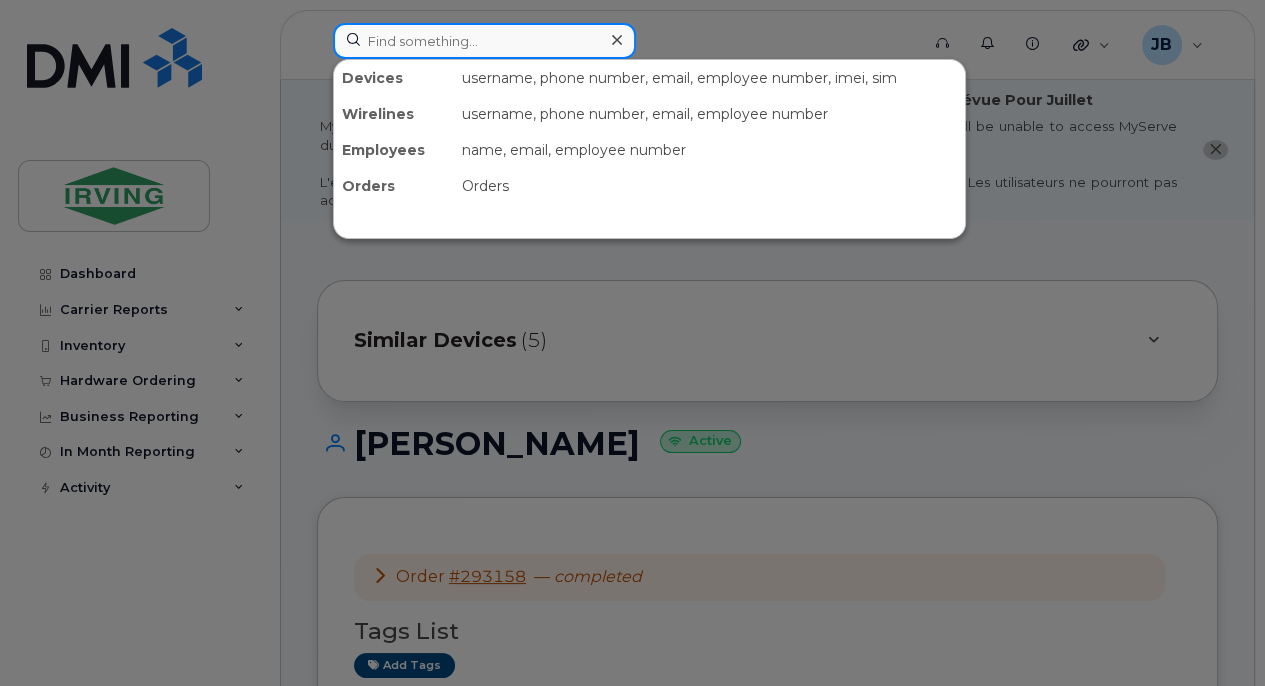 click 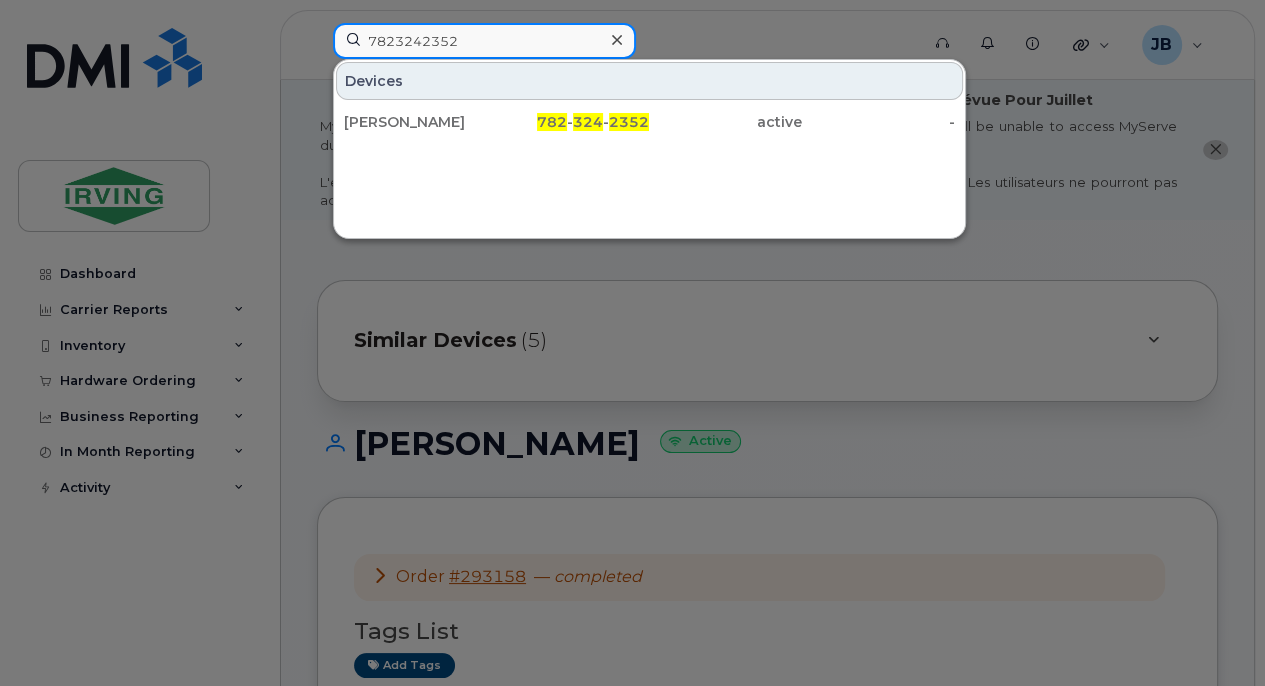 drag, startPoint x: 468, startPoint y: 41, endPoint x: 364, endPoint y: 50, distance: 104.388695 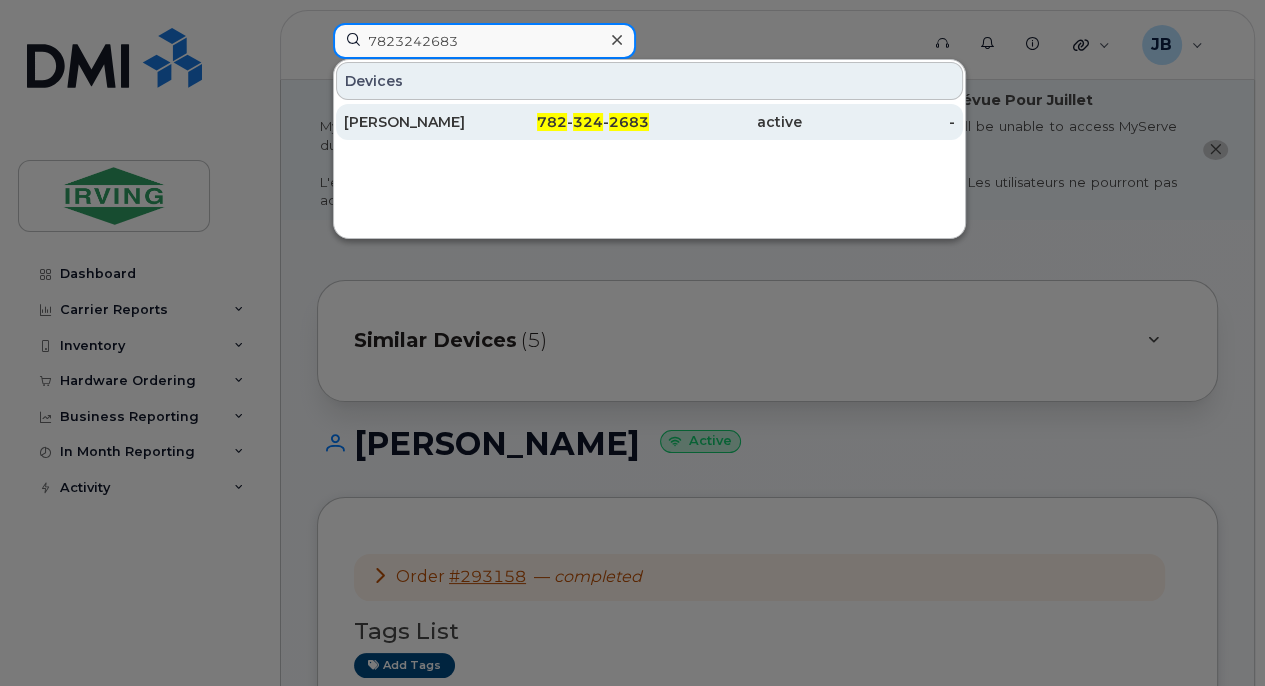 type on "7823242683" 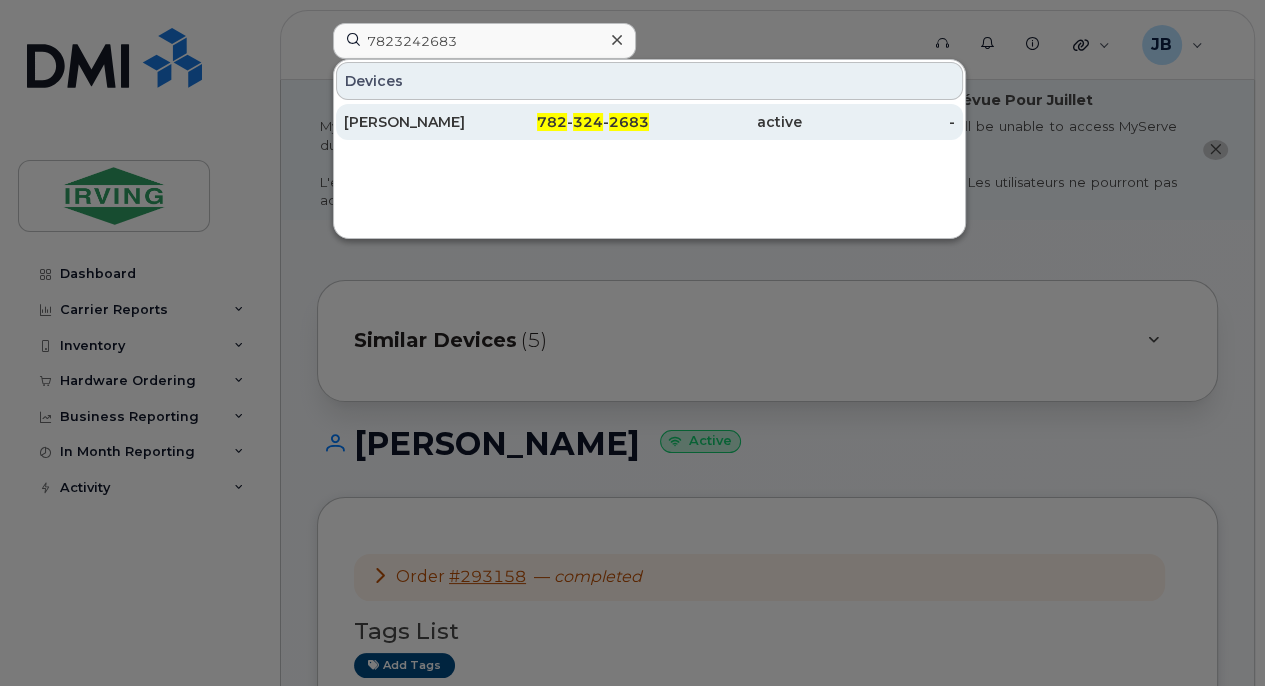 click on "[PERSON_NAME]" 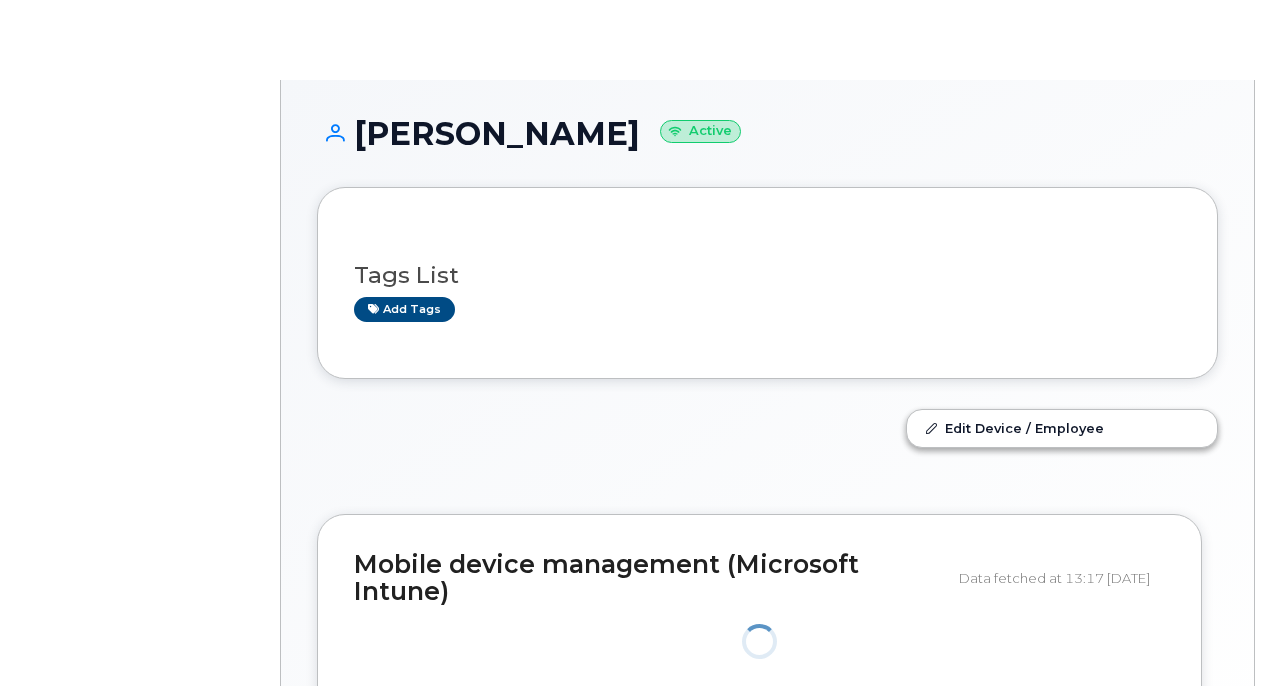scroll, scrollTop: 0, scrollLeft: 0, axis: both 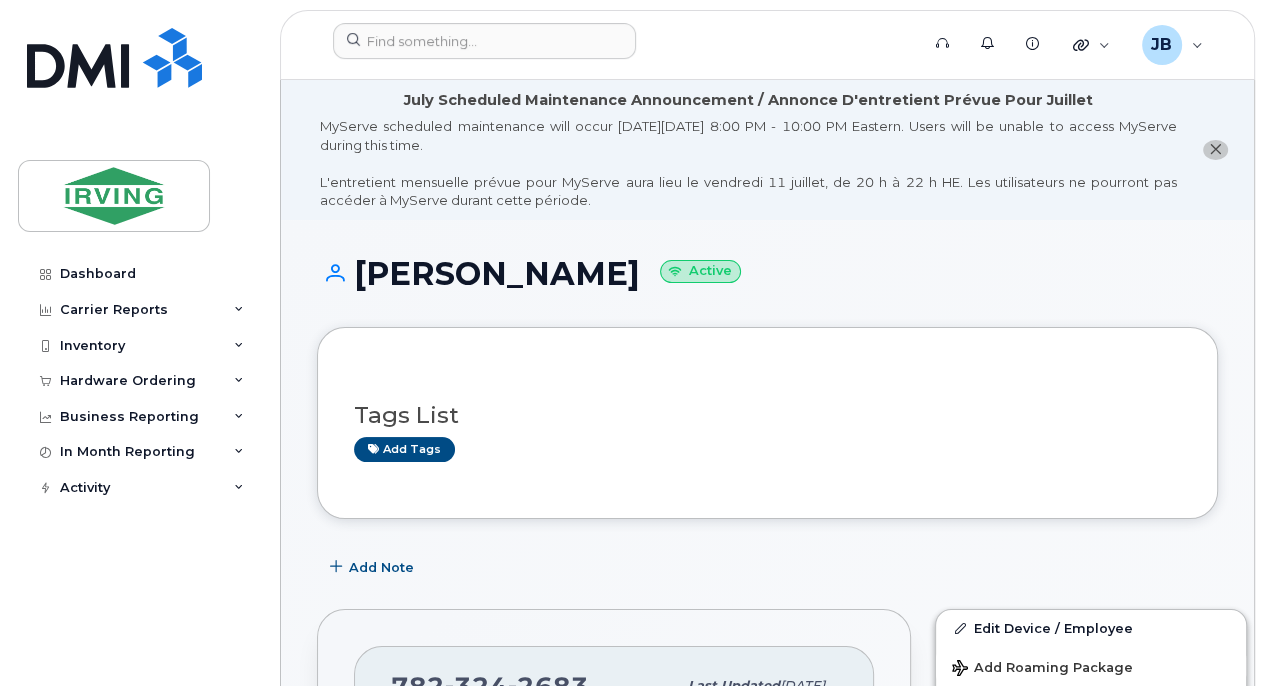 drag, startPoint x: 582, startPoint y: 274, endPoint x: 361, endPoint y: 265, distance: 221.18318 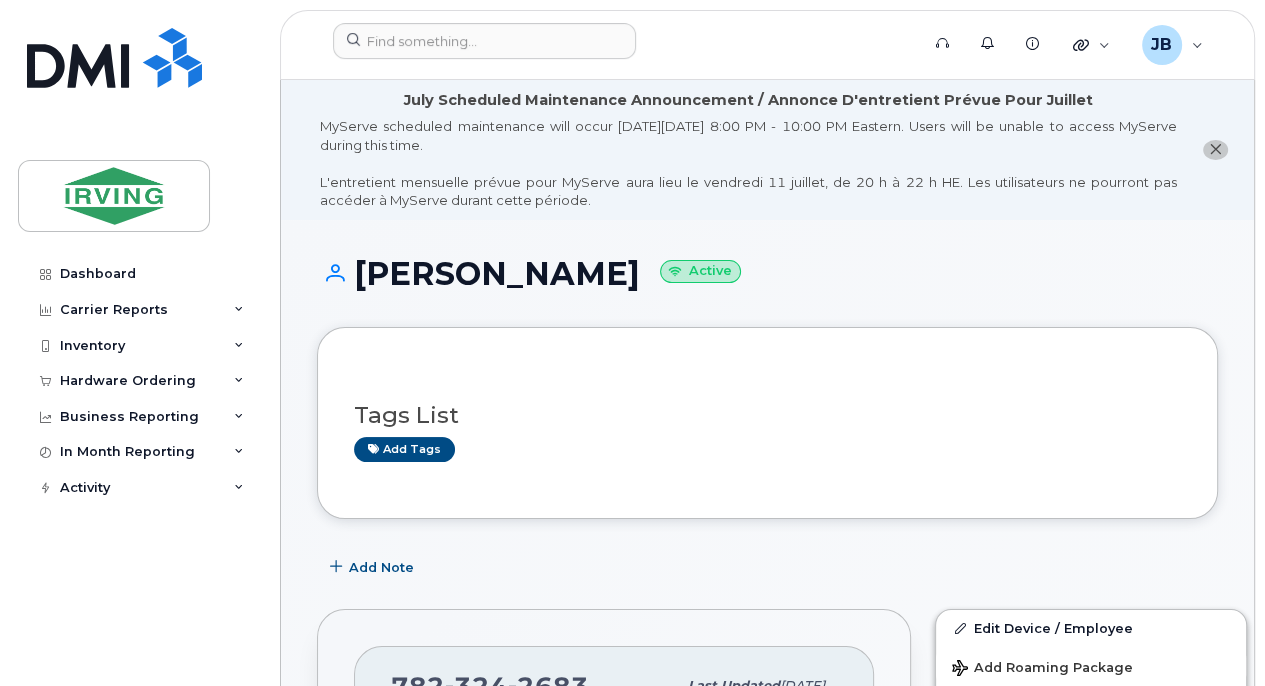copy on "[PERSON_NAME]" 